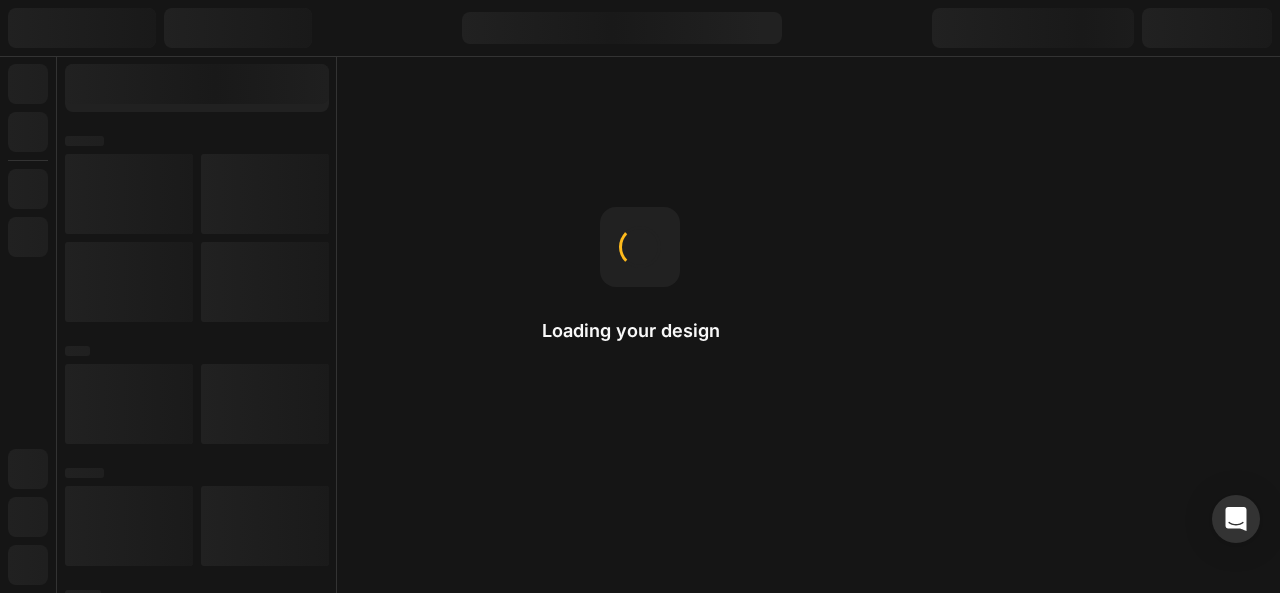 scroll, scrollTop: 0, scrollLeft: 0, axis: both 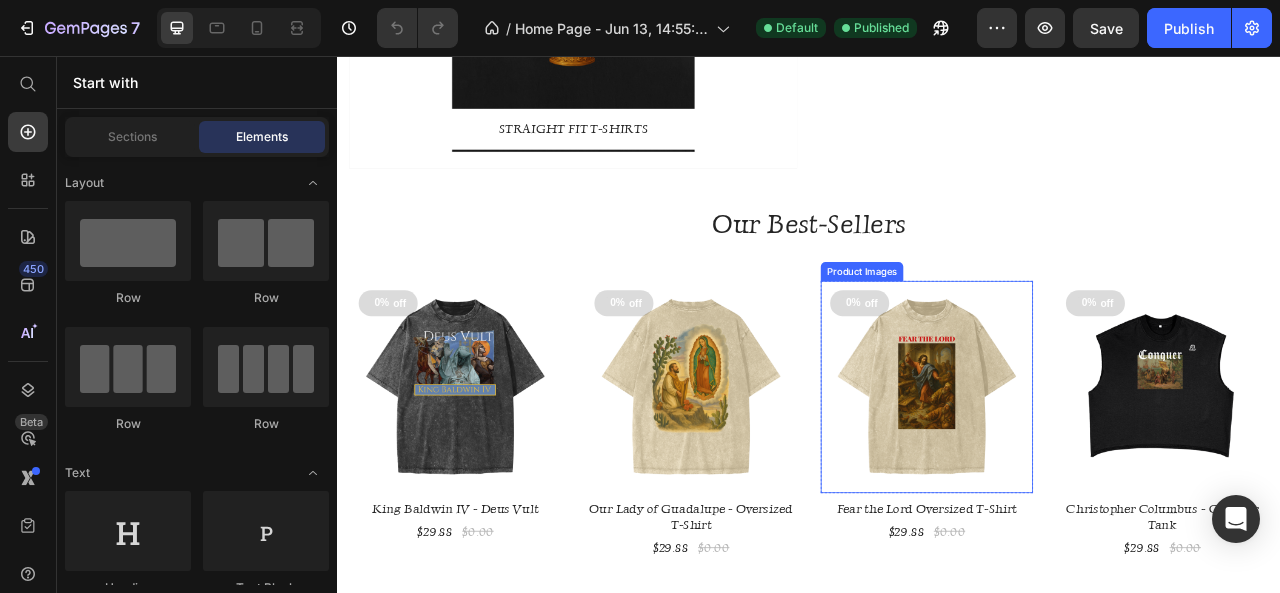 click at bounding box center [1087, 477] 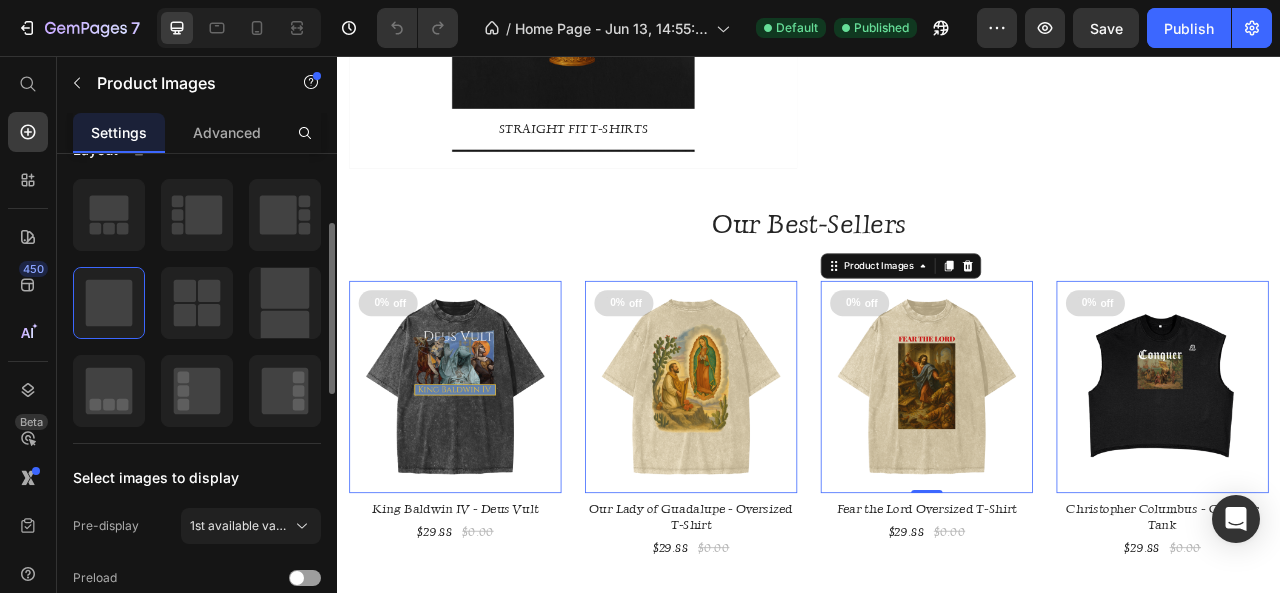 scroll, scrollTop: 0, scrollLeft: 0, axis: both 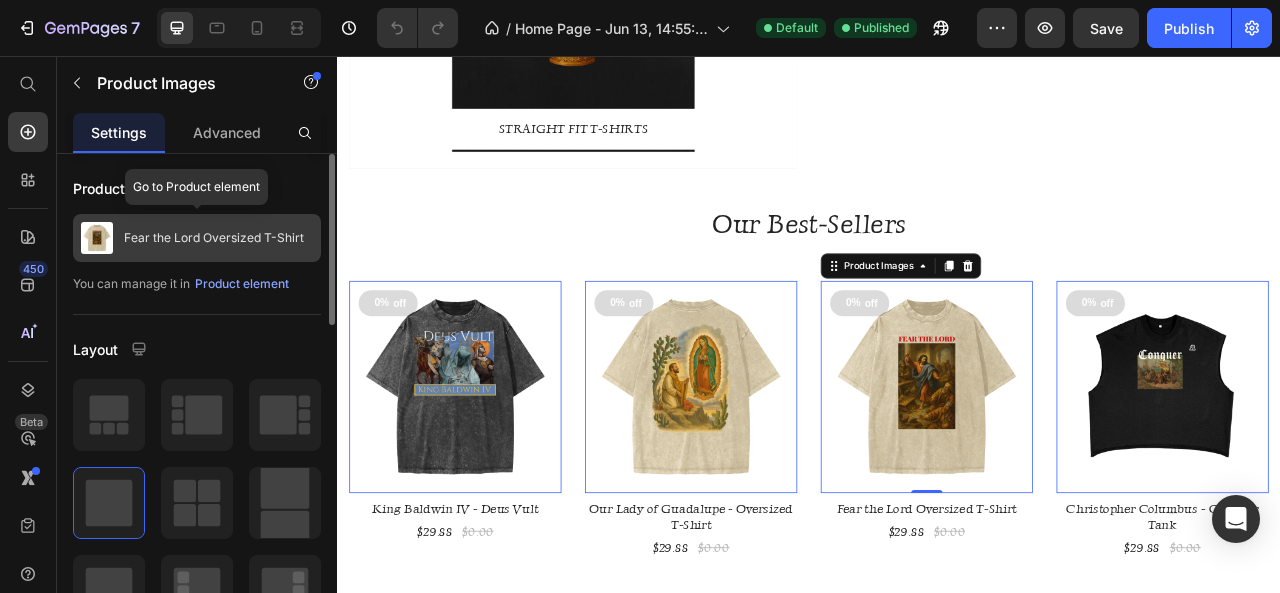 click on "Fear the Lord Oversized T-Shirt" at bounding box center [197, 238] 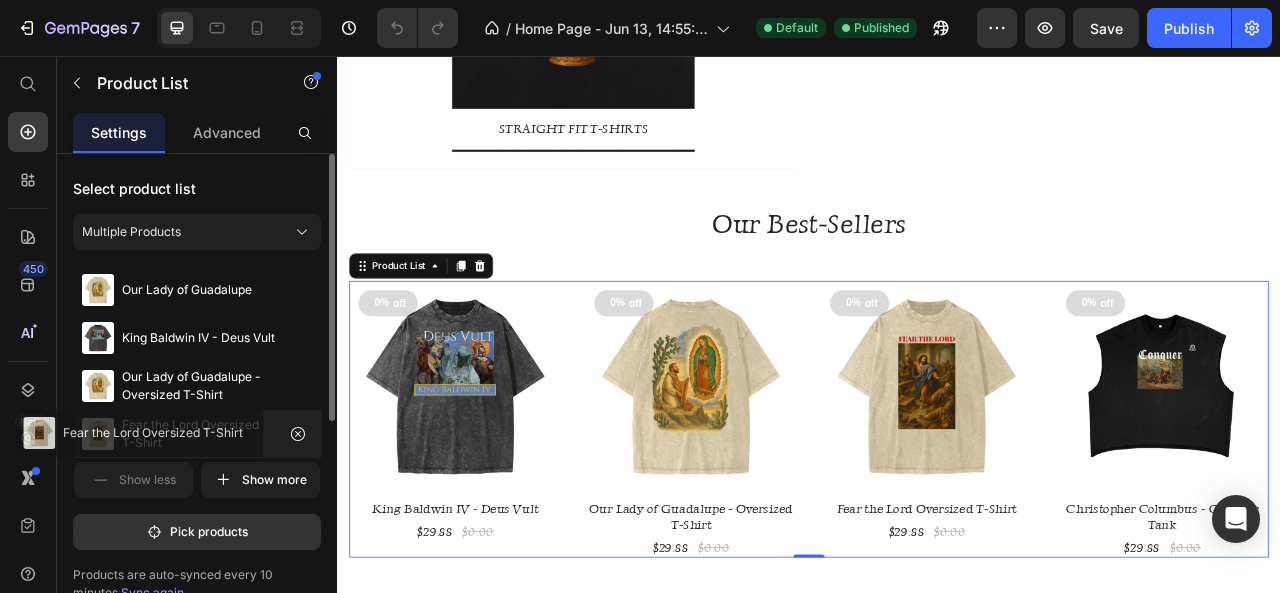 drag, startPoint x: 290, startPoint y: 423, endPoint x: 257, endPoint y: 432, distance: 34.20526 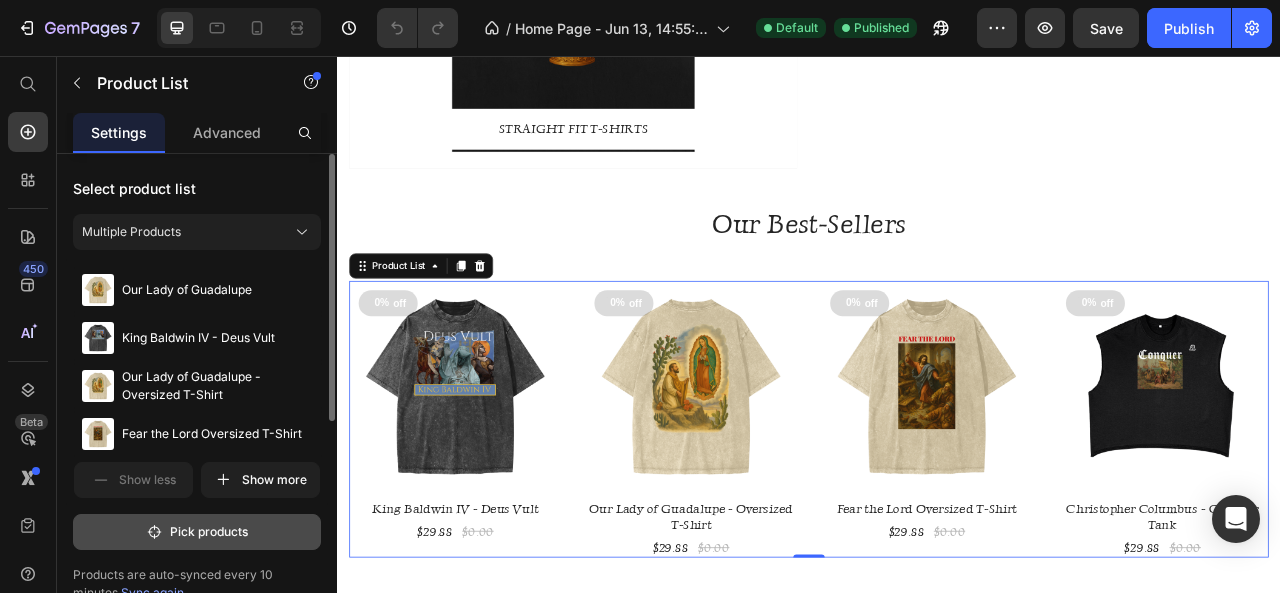 click on "Pick products" at bounding box center (197, 532) 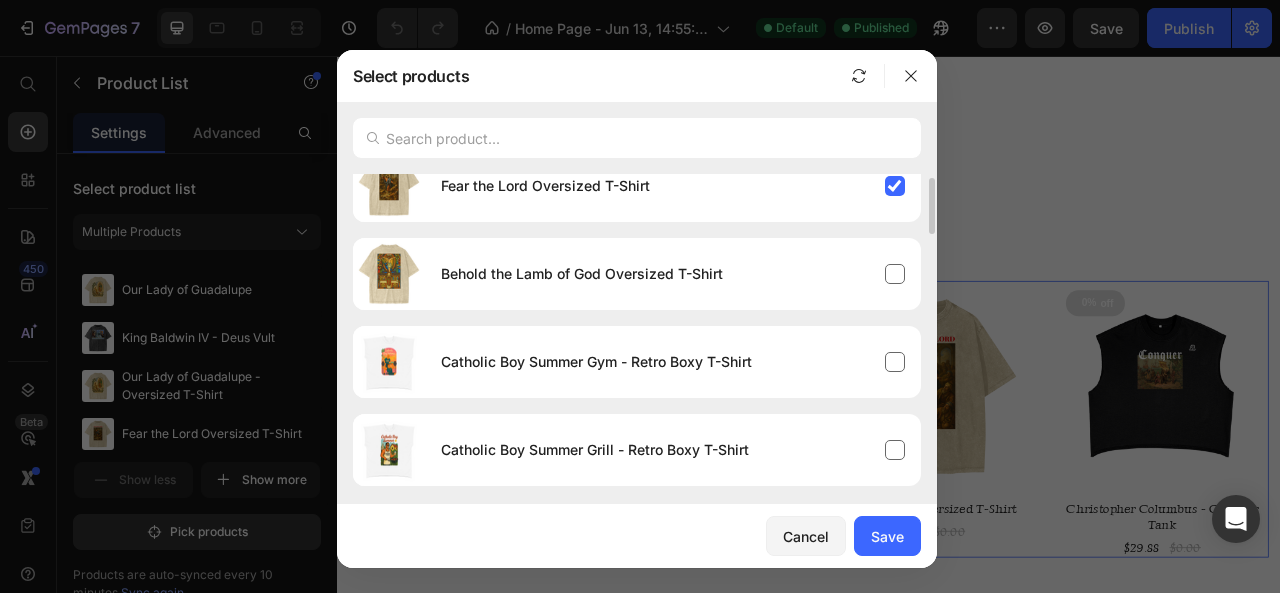 scroll, scrollTop: 0, scrollLeft: 0, axis: both 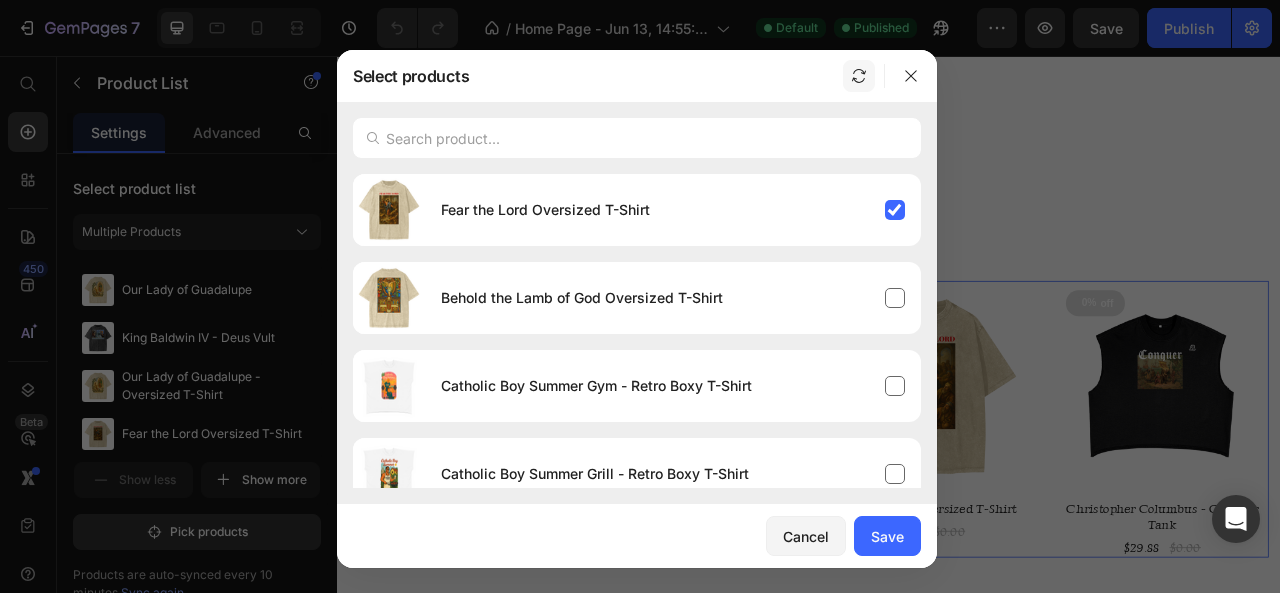 click at bounding box center [859, 76] 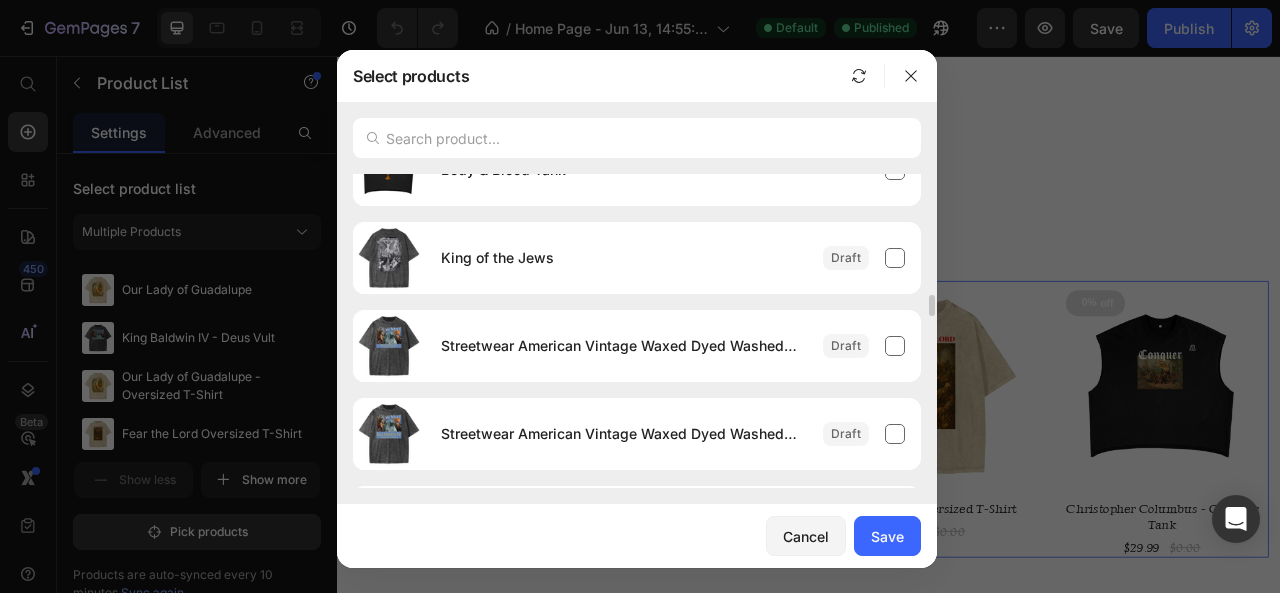 scroll, scrollTop: 1900, scrollLeft: 0, axis: vertical 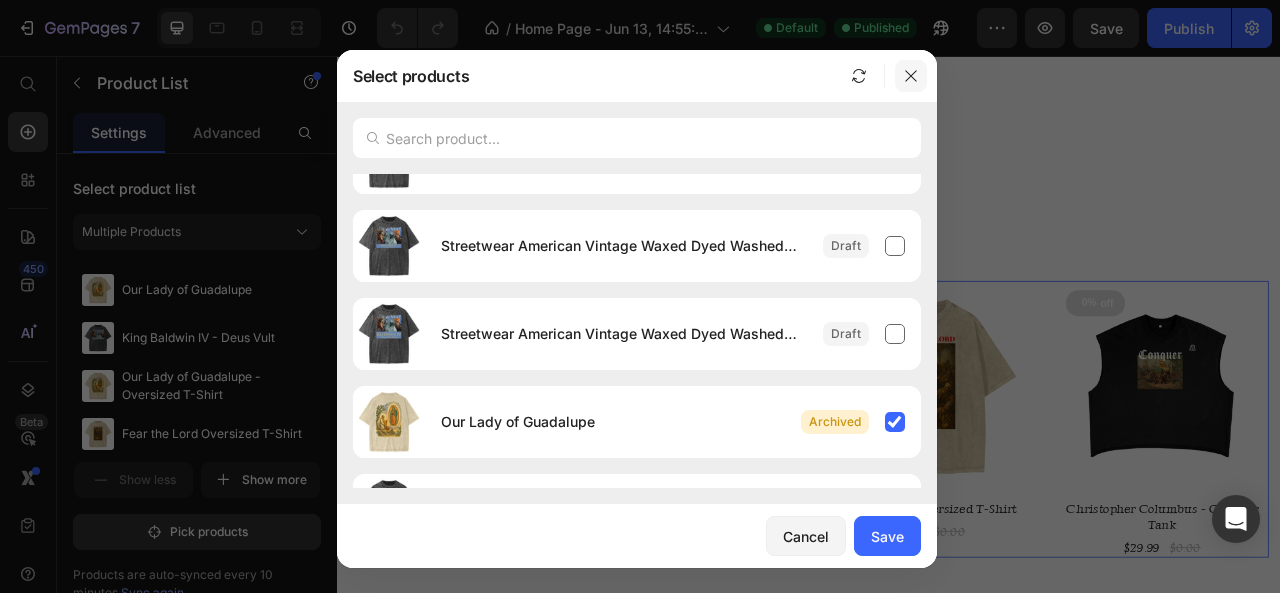 click at bounding box center (911, 76) 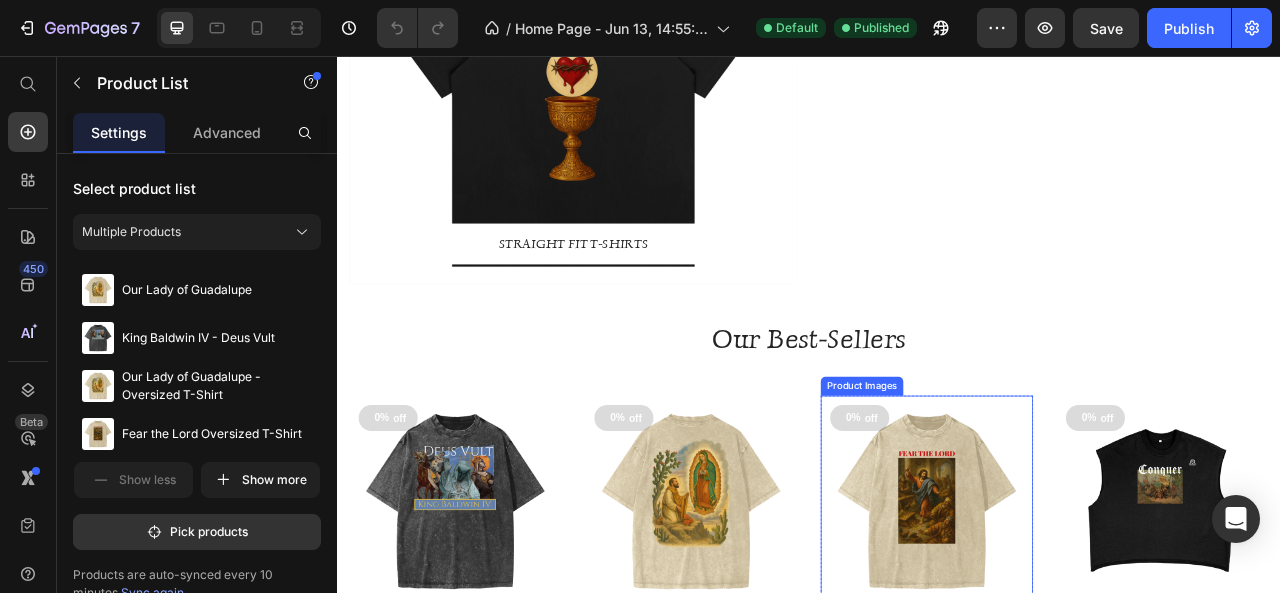 scroll, scrollTop: 1700, scrollLeft: 0, axis: vertical 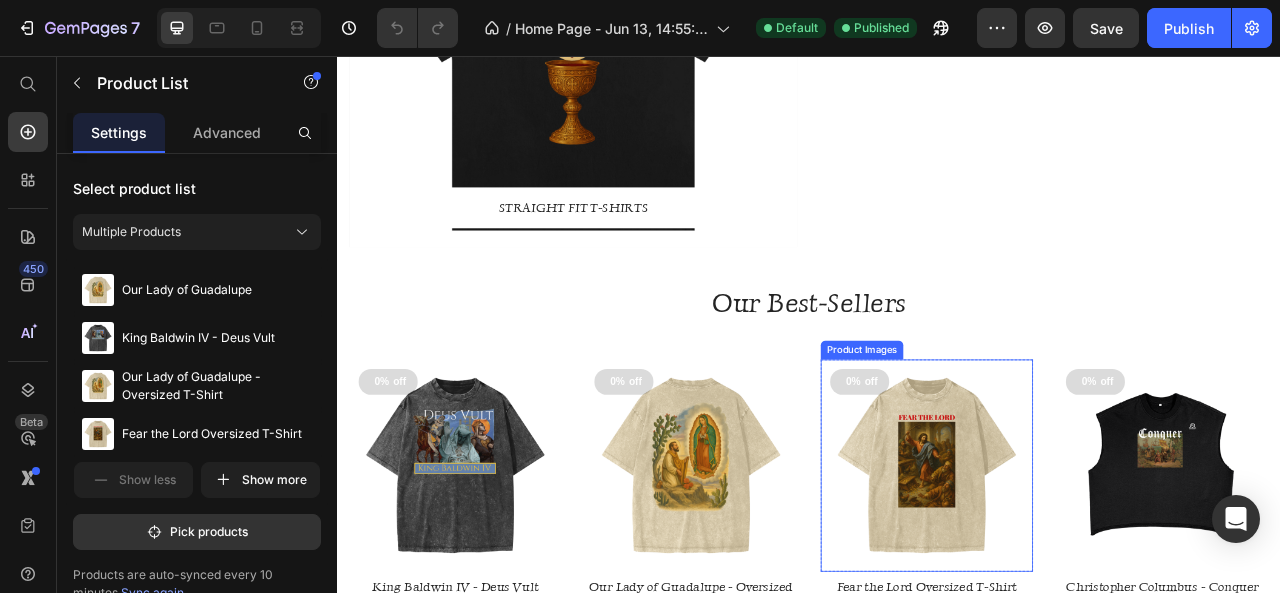 click at bounding box center (1087, 577) 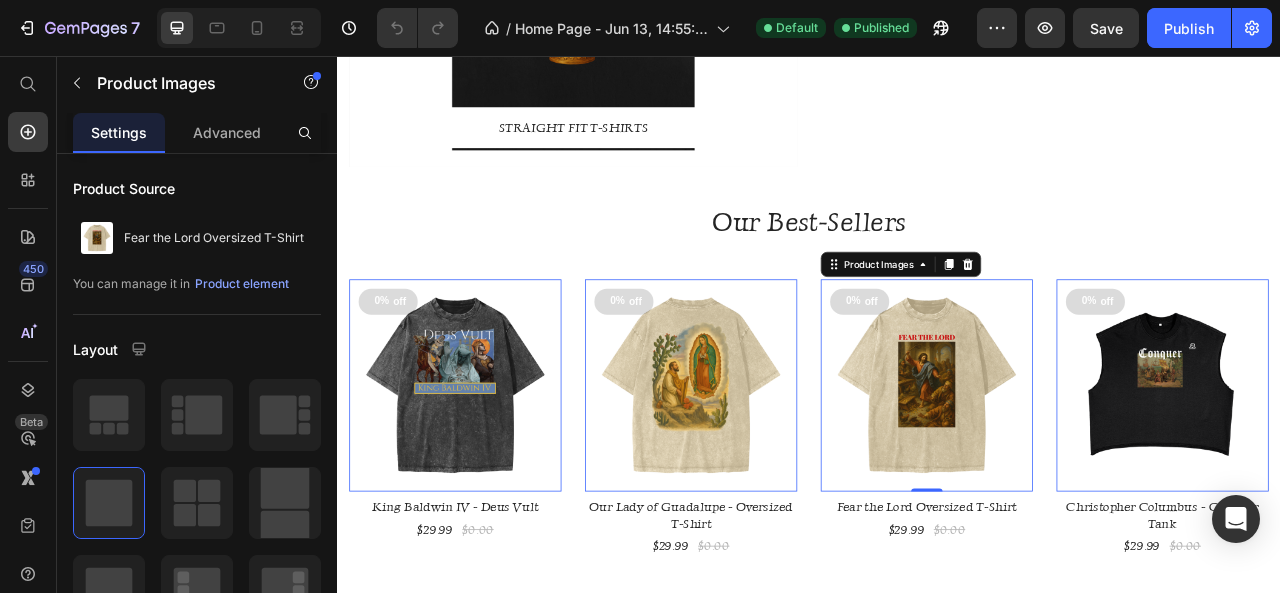 scroll, scrollTop: 1800, scrollLeft: 0, axis: vertical 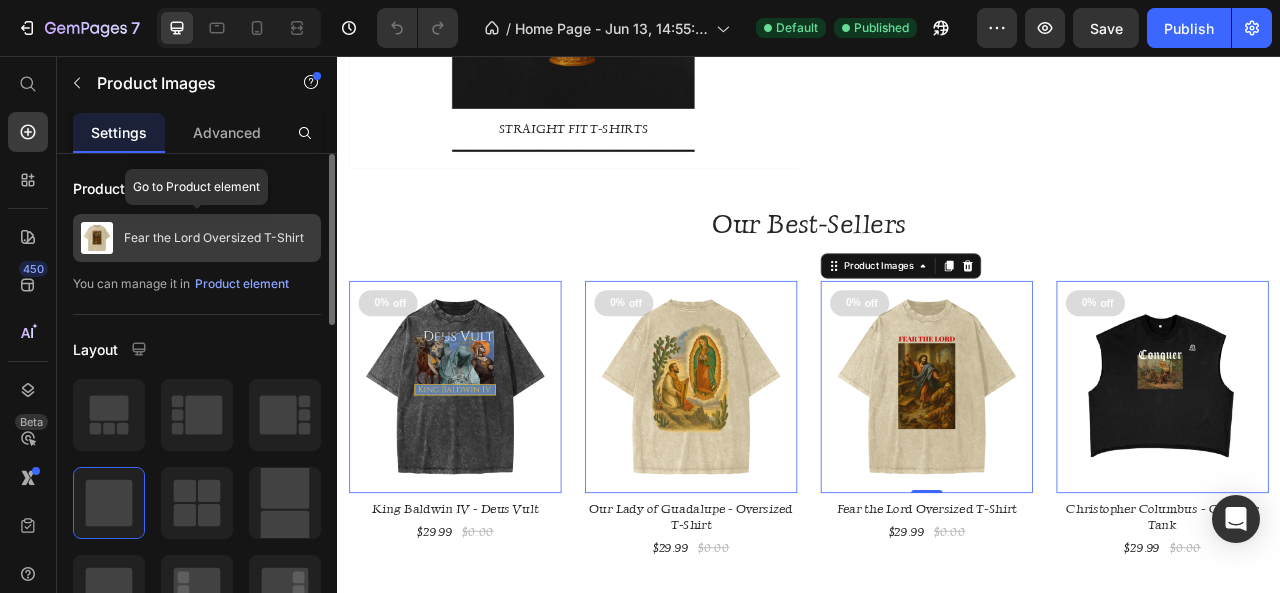 click on "Fear the Lord Oversized T-Shirt" 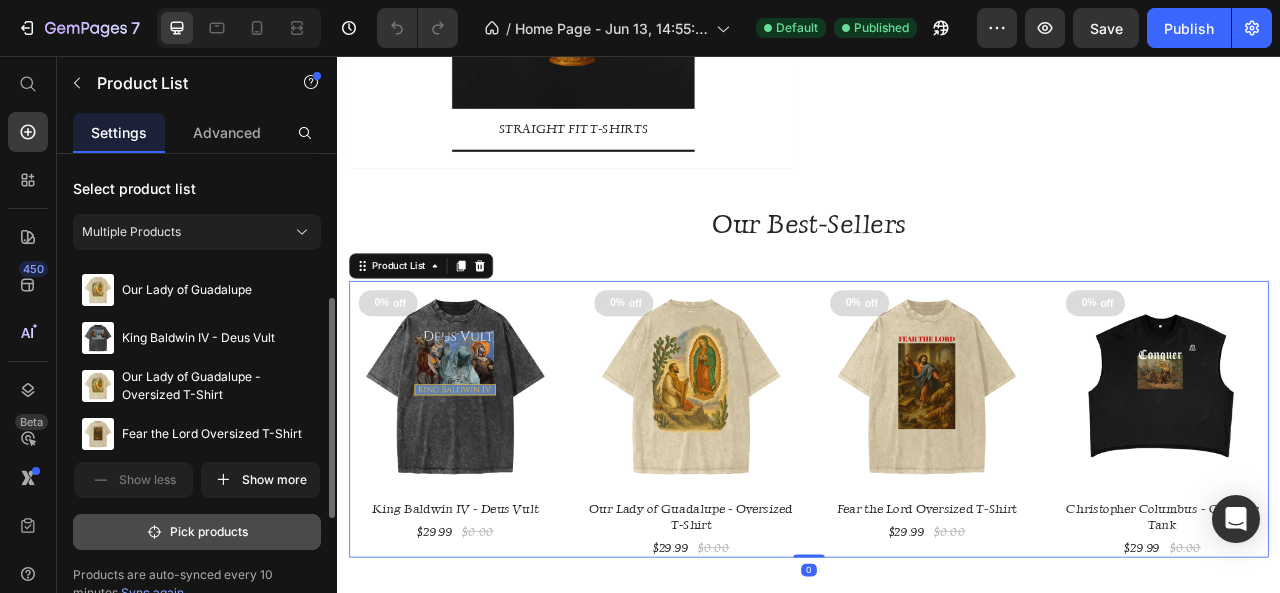 scroll, scrollTop: 100, scrollLeft: 0, axis: vertical 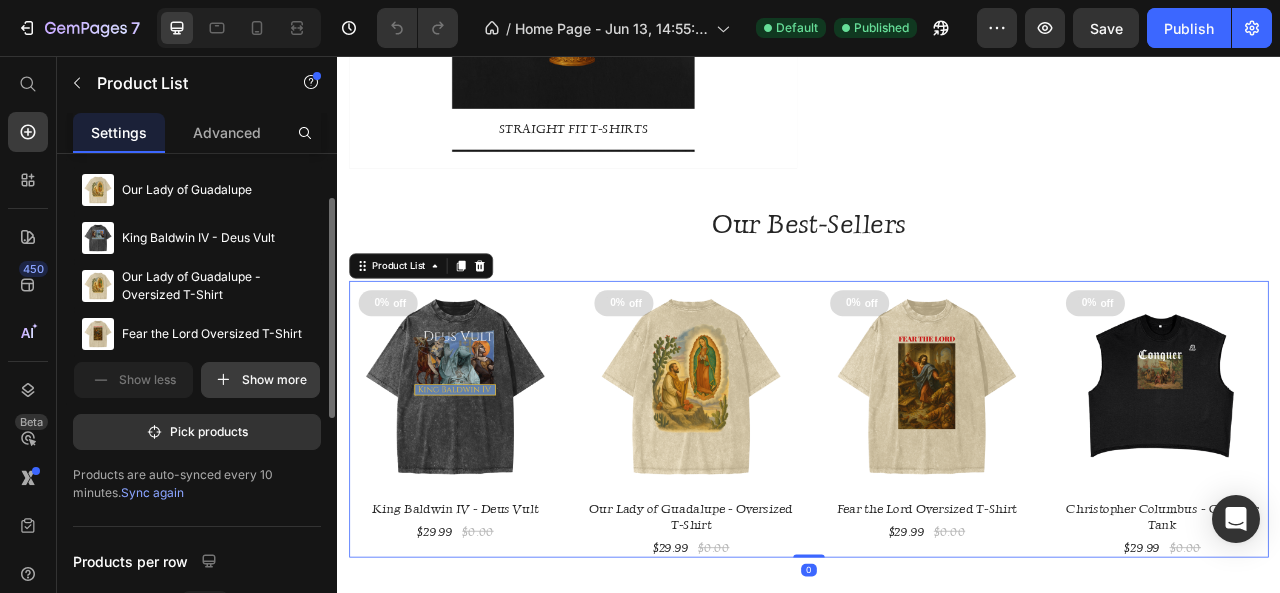 click on "Show more" at bounding box center [260, 380] 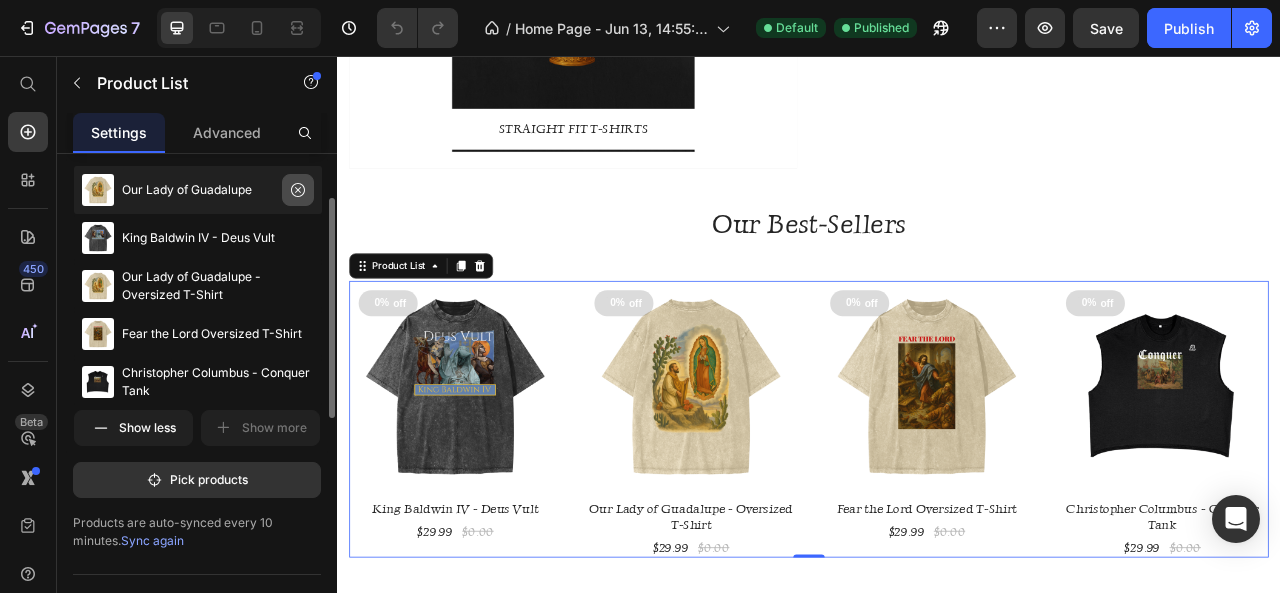 click 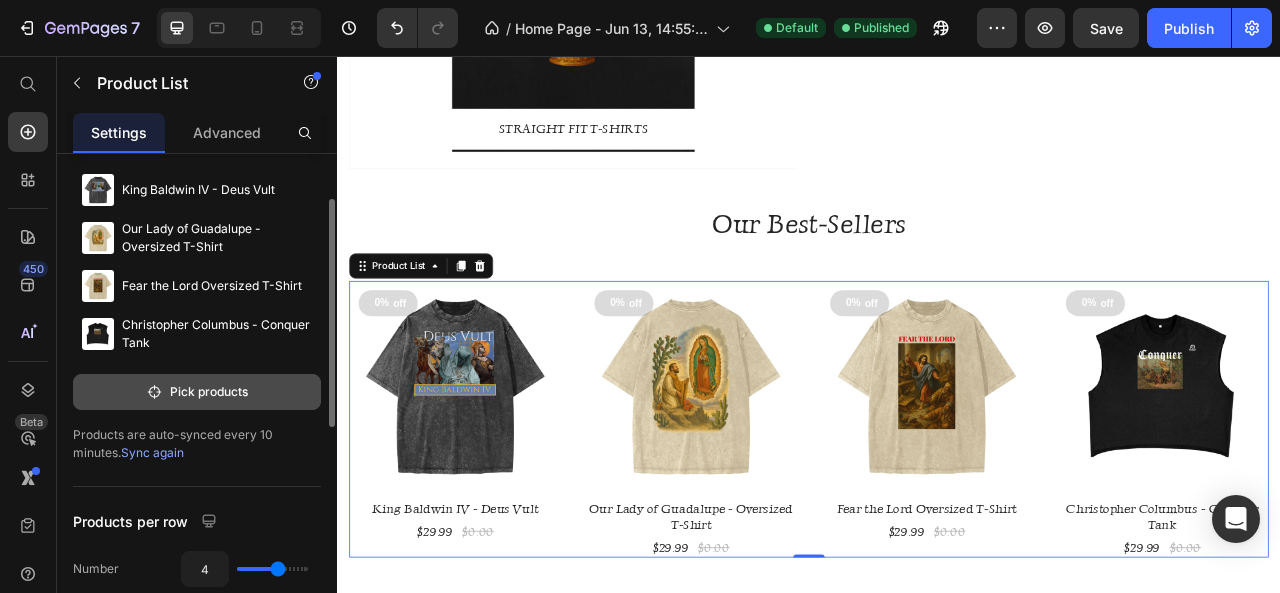 click on "Pick products" at bounding box center (197, 392) 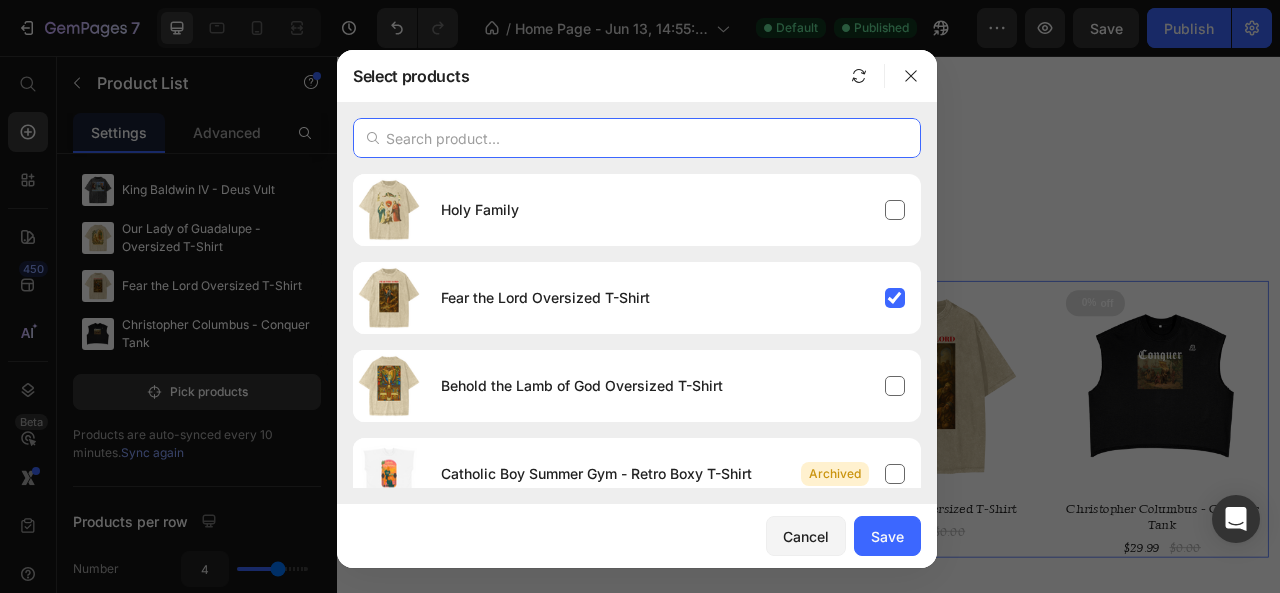 click at bounding box center [637, 138] 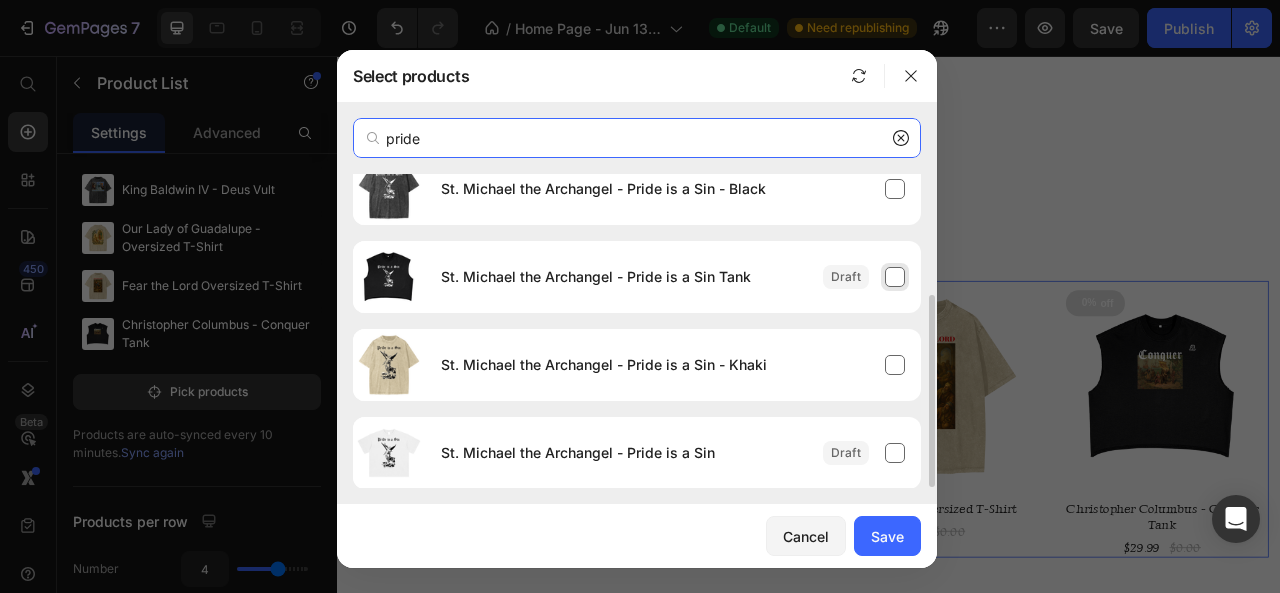 scroll, scrollTop: 0, scrollLeft: 0, axis: both 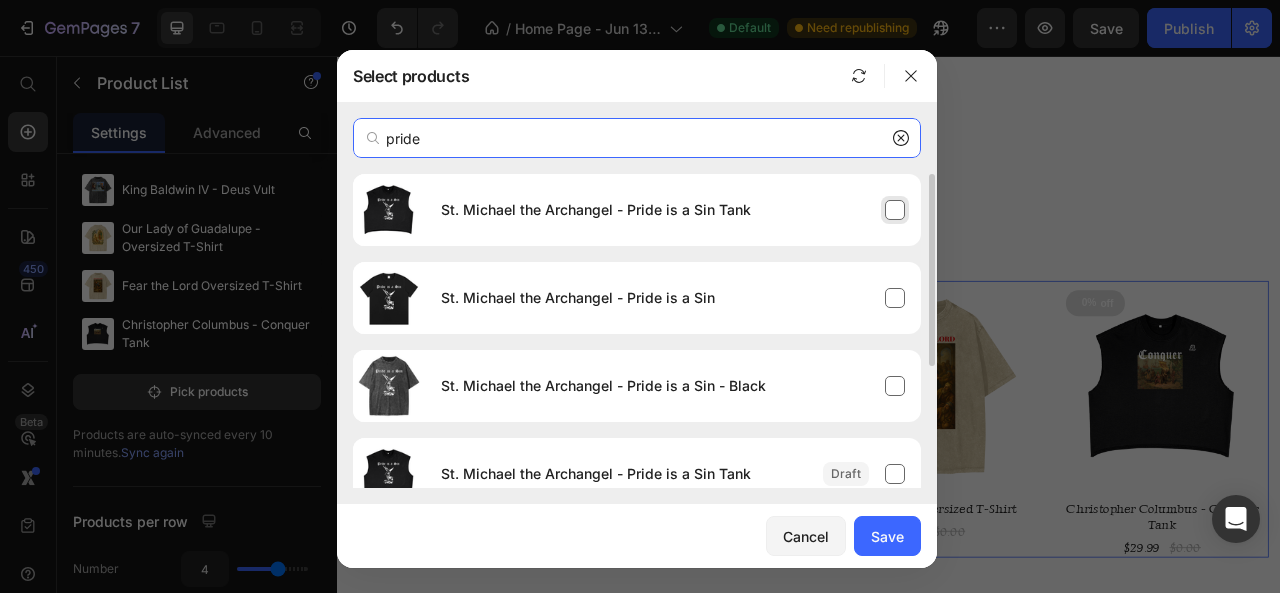 type on "pride" 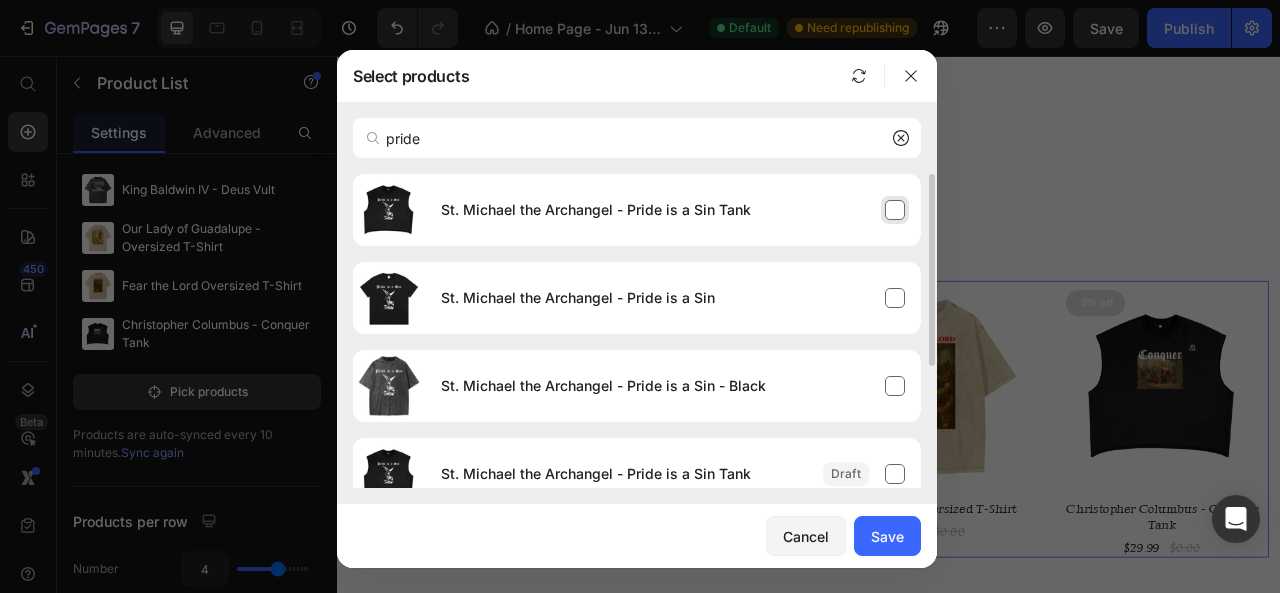 click on "St. Michael the Archangel - Pride is a Sin Tank" at bounding box center (673, 210) 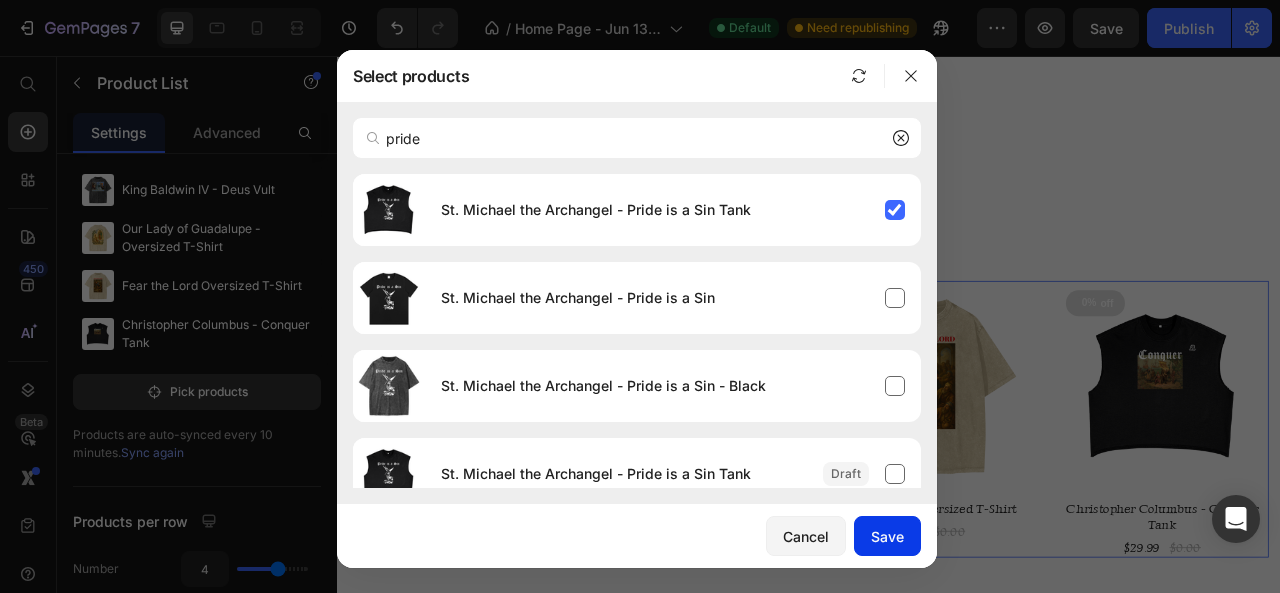 click on "Save" 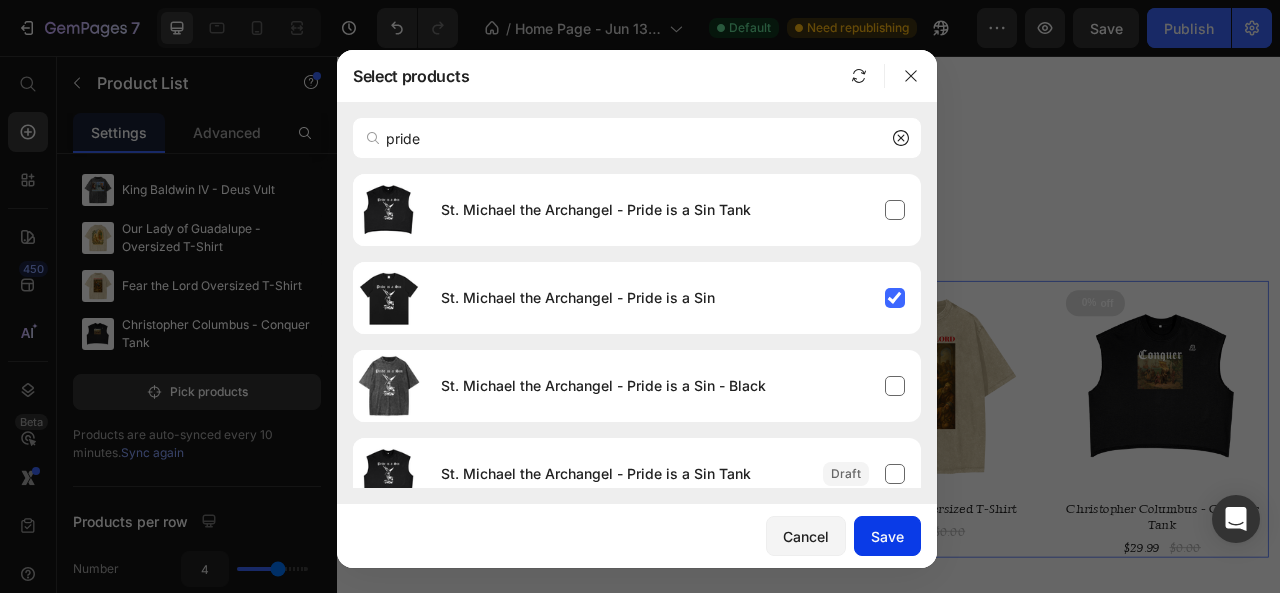 type 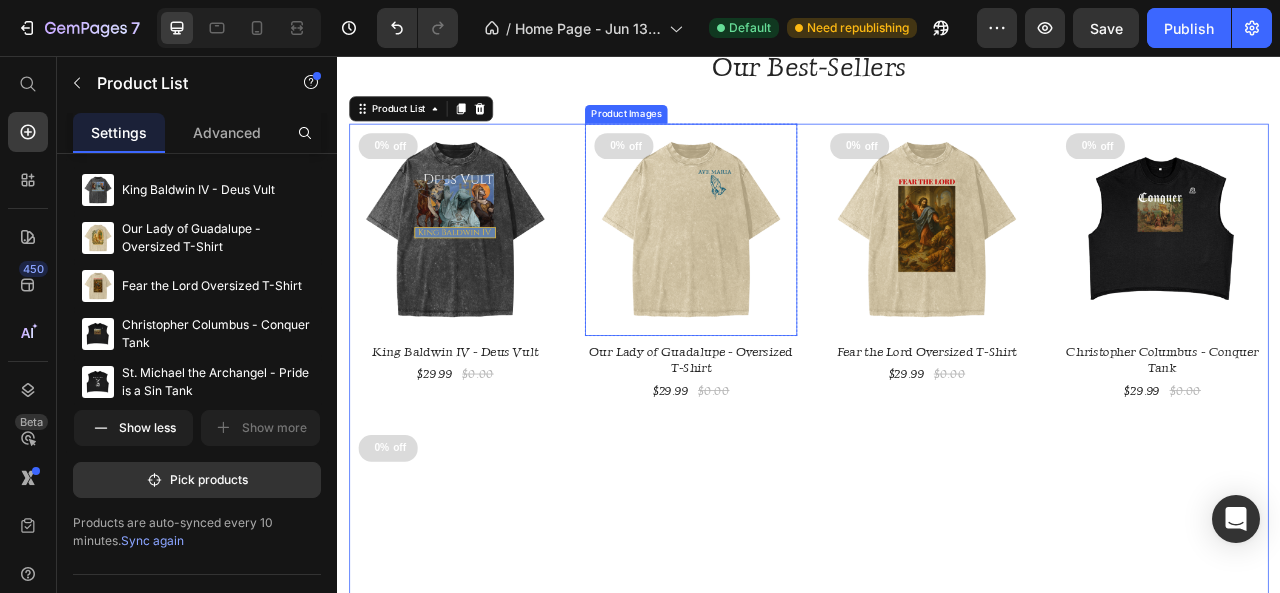 scroll, scrollTop: 1900, scrollLeft: 0, axis: vertical 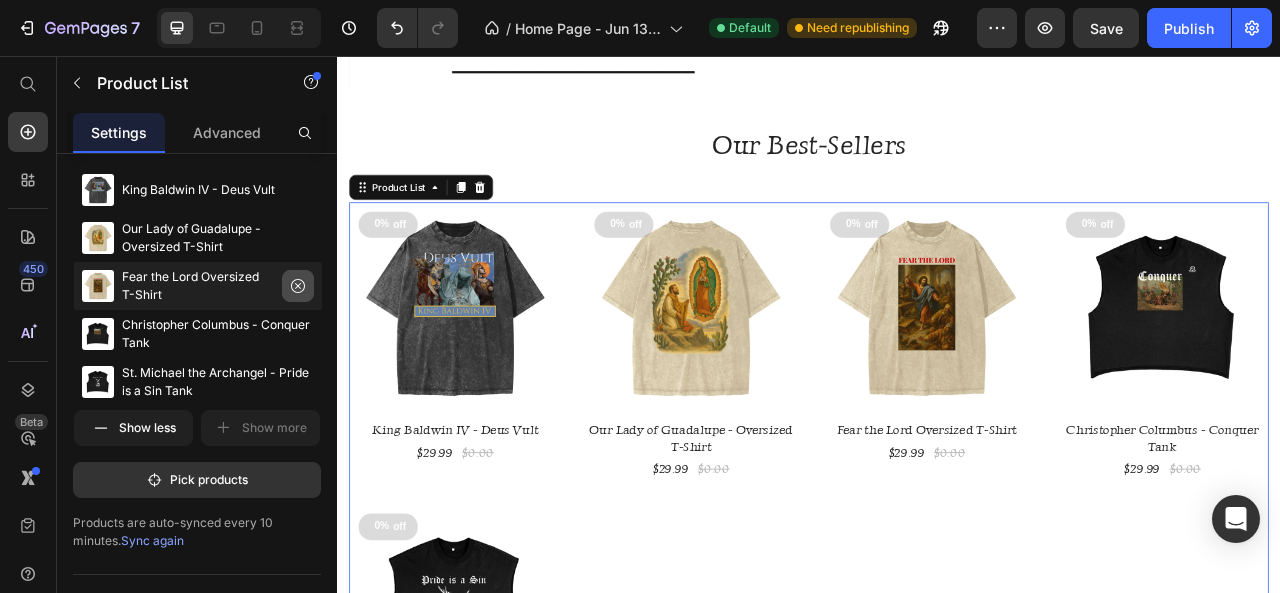 click 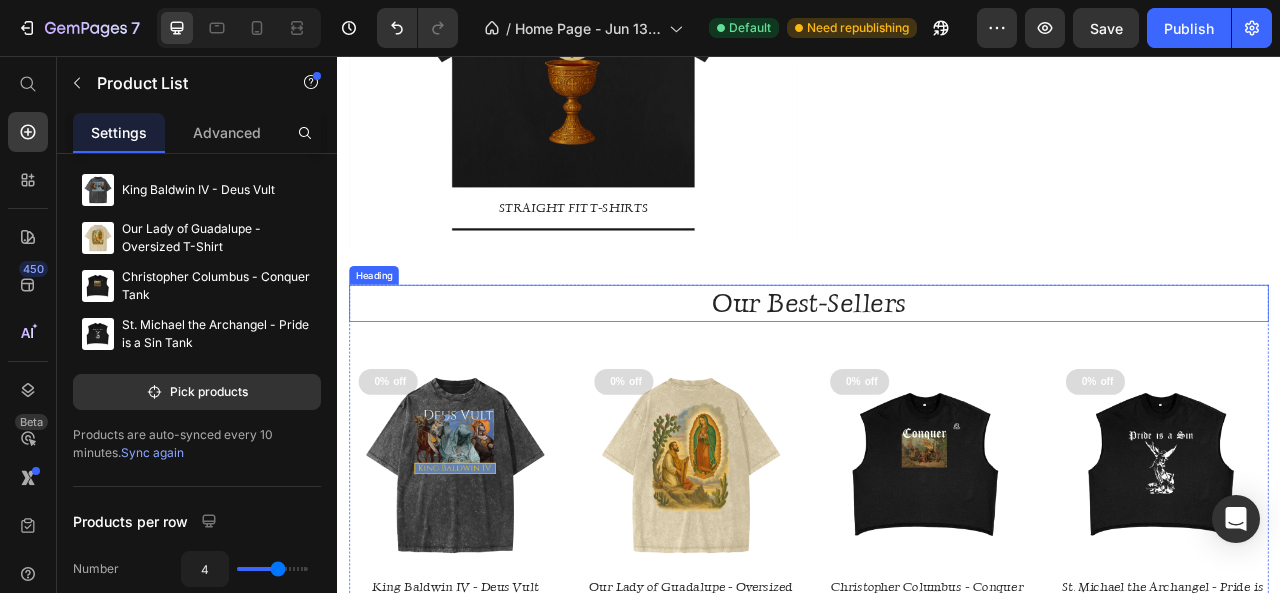 scroll, scrollTop: 1600, scrollLeft: 0, axis: vertical 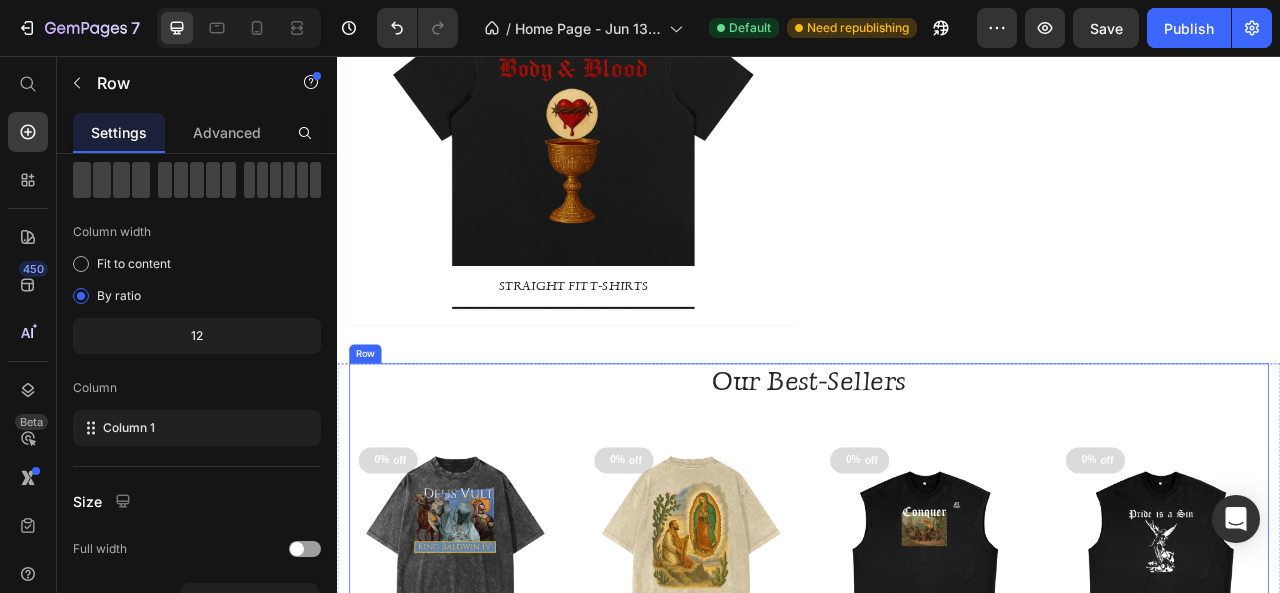 click on "Our Best-Sellers Heading 0% off Product Tag Product Images Row King Baldwin IV - Deus Vult Product Title $29.99 Product Price $0.00 Product Price Row 0% off Product Tag Product Images Row Our Lady of Guadalupe - Oversized T-Shirt Product Title $29.99 Product Price $0.00 Product Price Row 0% off Product Tag Product Images Row Christopher Columbus - Conquer Tank Product Title $29.99 Product Price $0.00 Product Price Row 0% off Product Tag Product Images Row St. Michael the Archangel - Pride is a Sin Tank Product Title $29.99 Product Price $0.00 Product Price Row Product List" at bounding box center [937, 670] 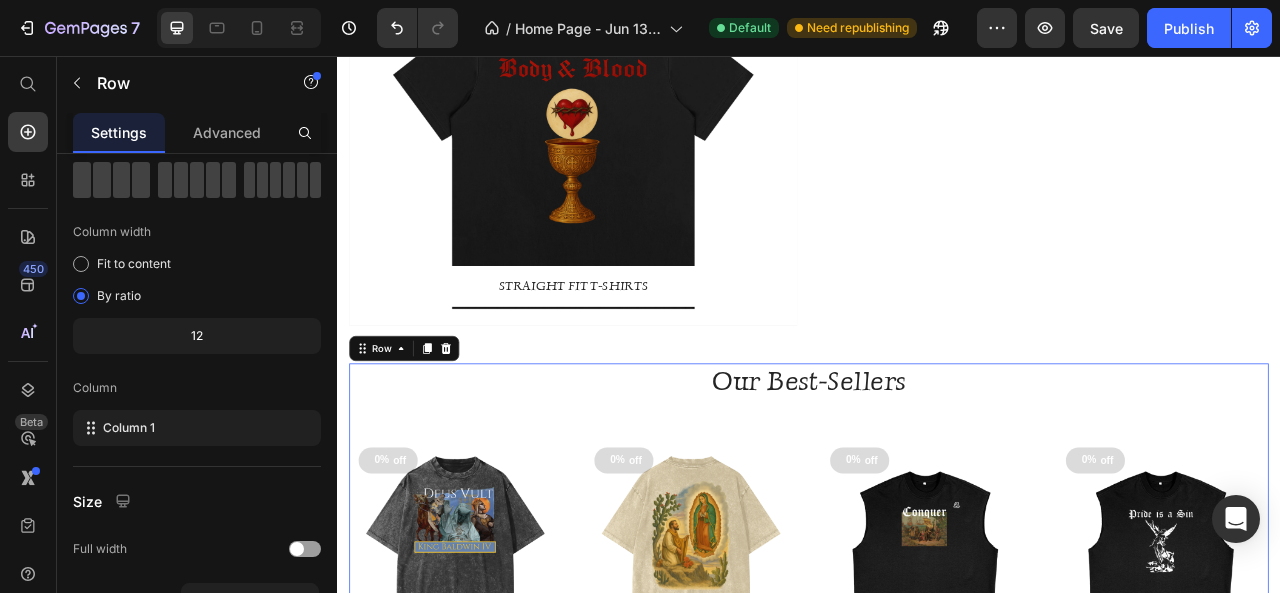 scroll, scrollTop: 0, scrollLeft: 0, axis: both 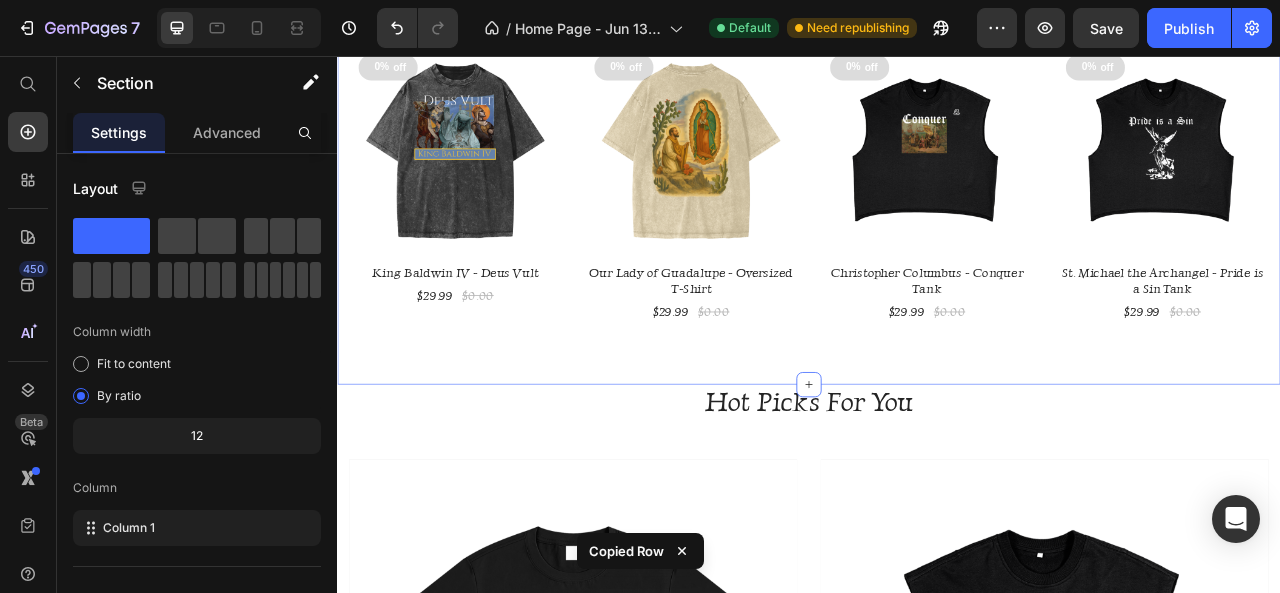 click on "Our Best-Sellers Heading 0% off Product Tag Product Images Row King Baldwin IV - Deus Vult Product Title $29.99 Product Price $0.00 Product Price Row 0% off Product Tag Product Images Row Our Lady of Guadalupe - Oversized T-Shirt Product Title $29.99 Product Price $0.00 Product Price Row 0% off Product Tag Product Images Row Christopher Columbus - Conquer Tank Product Title $29.99 Product Price $0.00 Product Price Row 0% off Product Tag Product Images Row St. Michael the Archangel - Pride is a Sin Tank Product Title $29.99 Product Price $0.00 Product Price Row Product List Row Section 4   You can create reusable sections Create Theme Section AI Content Write with GemAI What would you like to describe here? Tone and Voice Persuasive Product Getting products... Show more Generate" at bounding box center (937, 210) 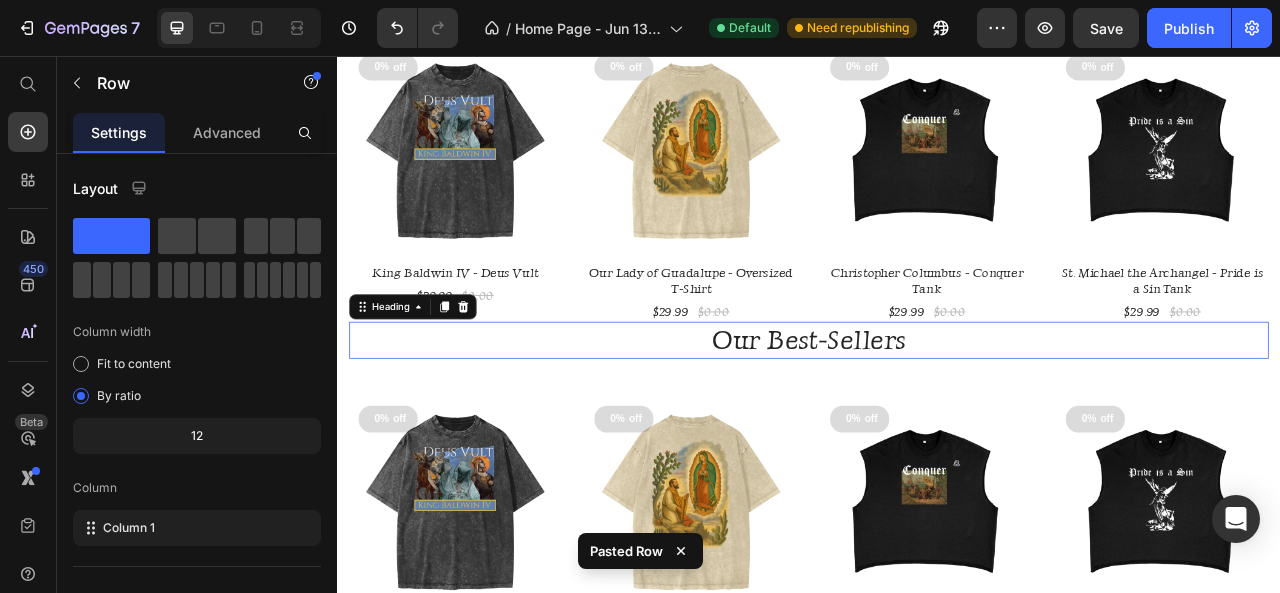 click on "Our Best-Sellers" at bounding box center (937, 417) 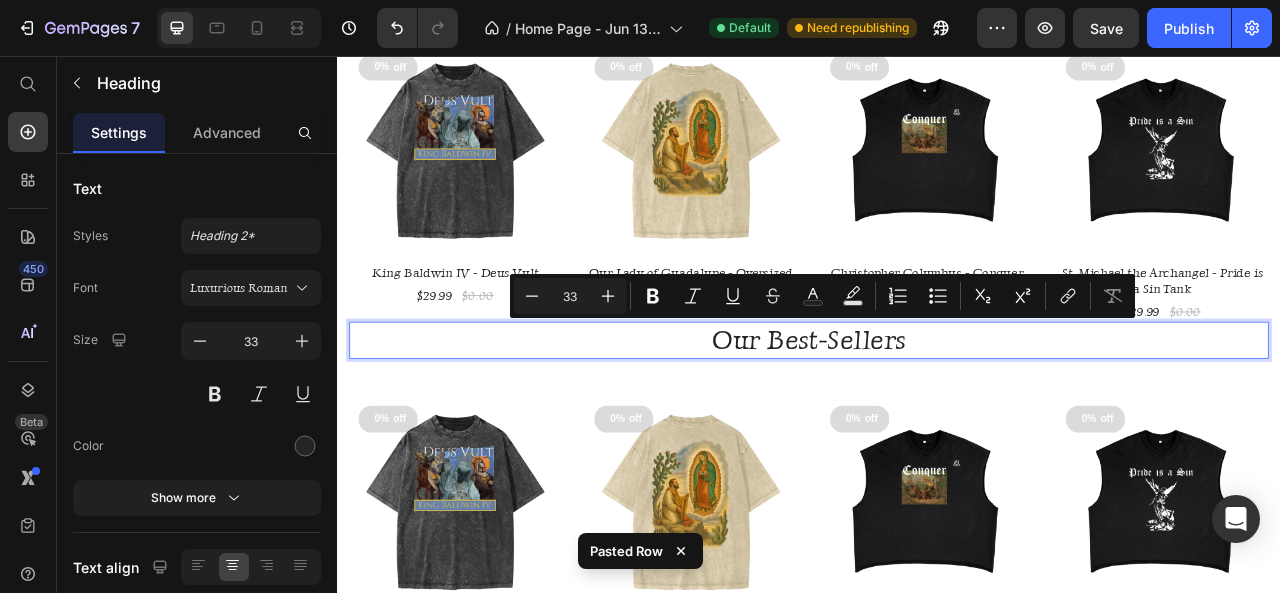 click on "Our Best-Sellers" at bounding box center [937, 417] 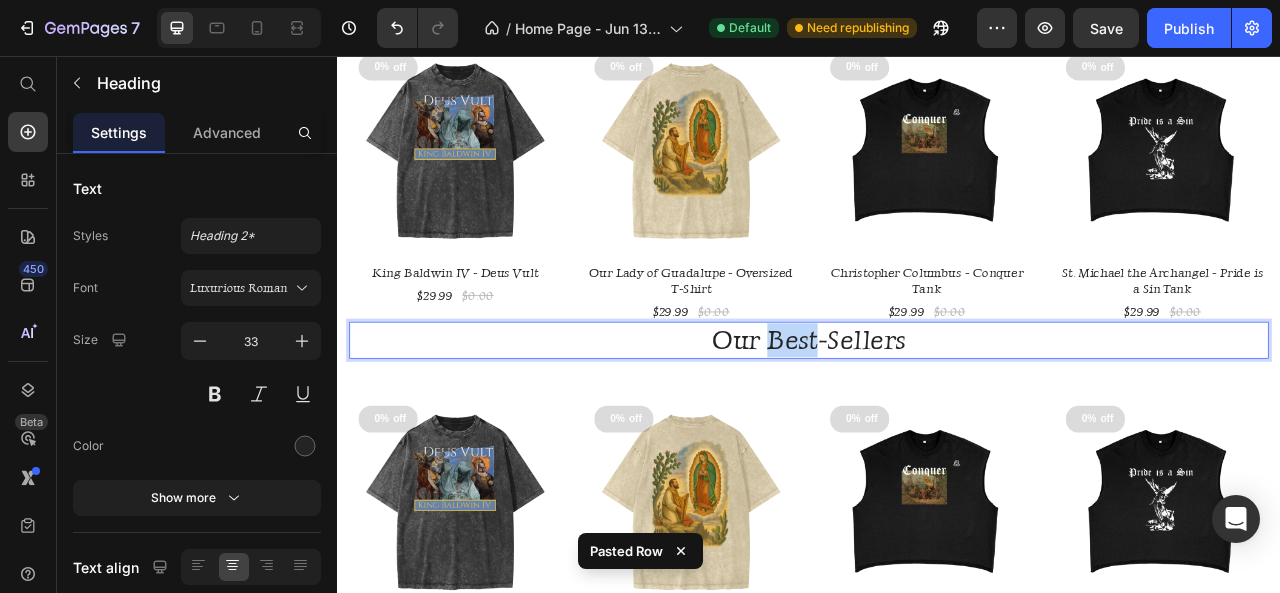 click on "Our Best-Sellers" at bounding box center (937, 417) 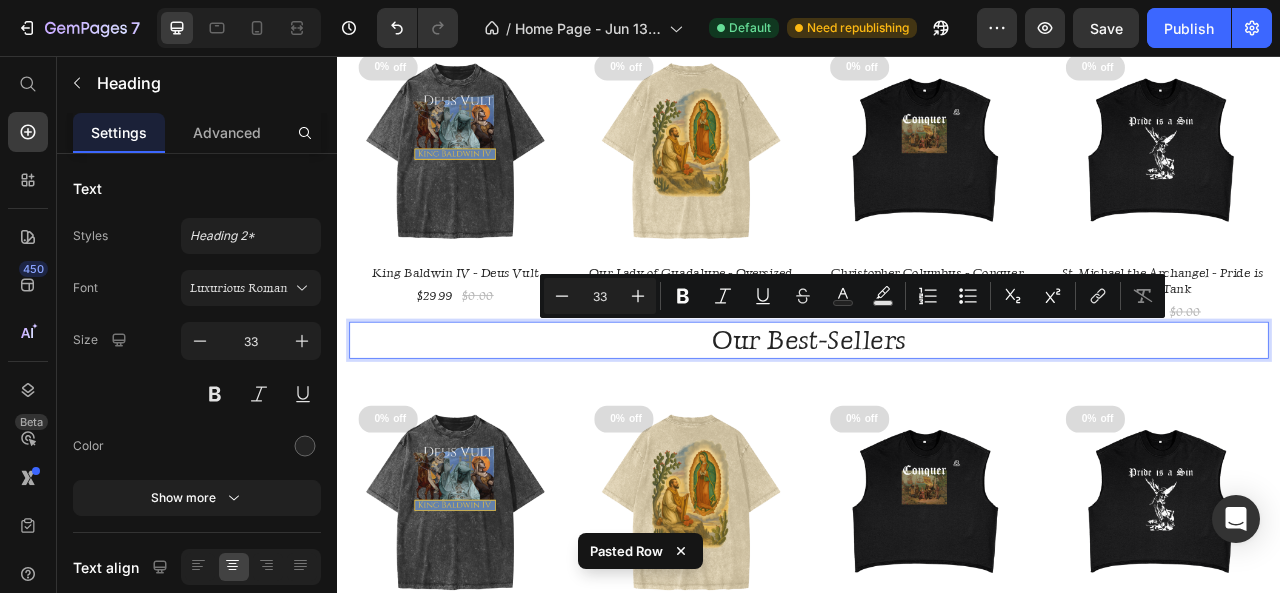 drag, startPoint x: 981, startPoint y: 416, endPoint x: 999, endPoint y: 420, distance: 18.439089 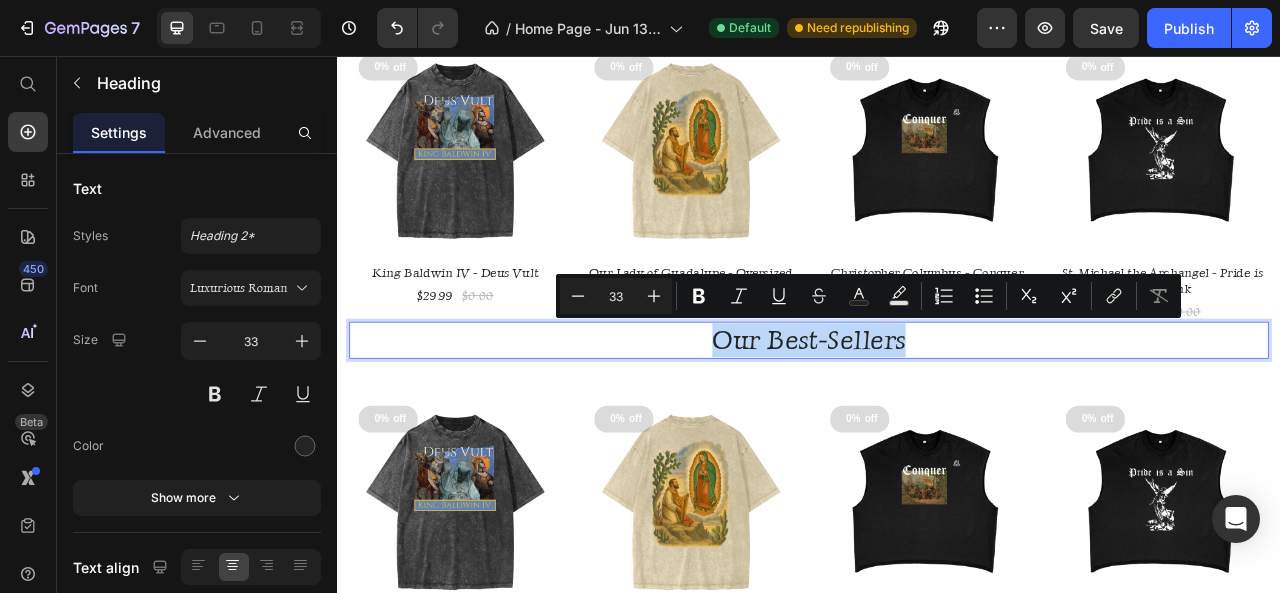 drag, startPoint x: 1062, startPoint y: 416, endPoint x: 781, endPoint y: 390, distance: 282.2003 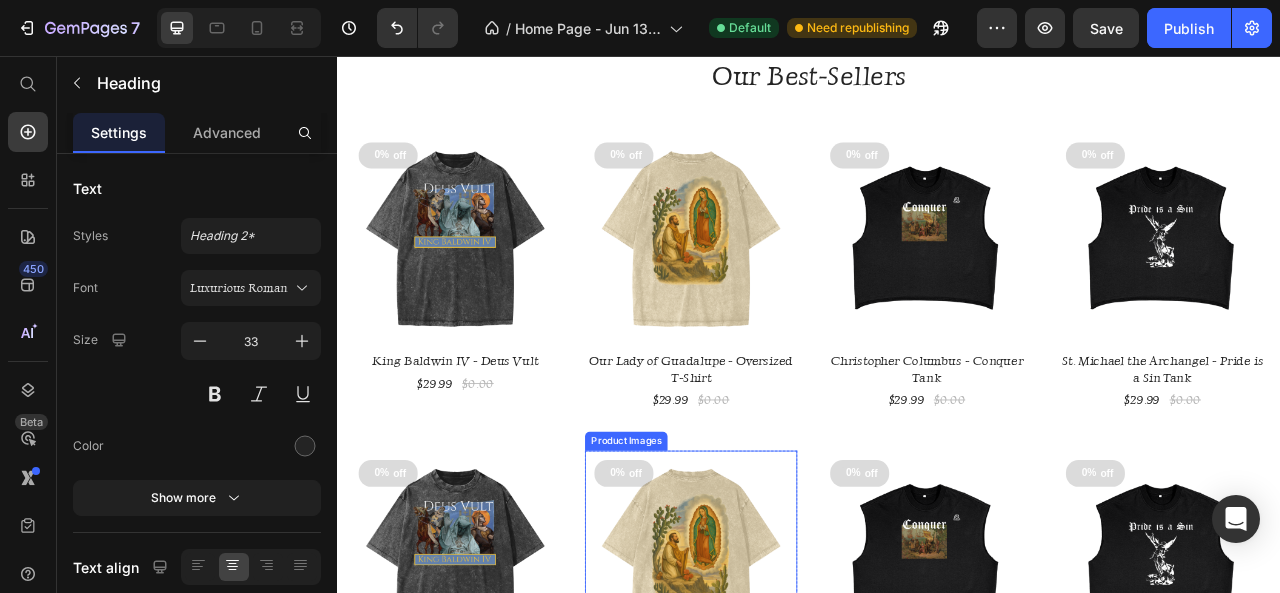 scroll, scrollTop: 1956, scrollLeft: 0, axis: vertical 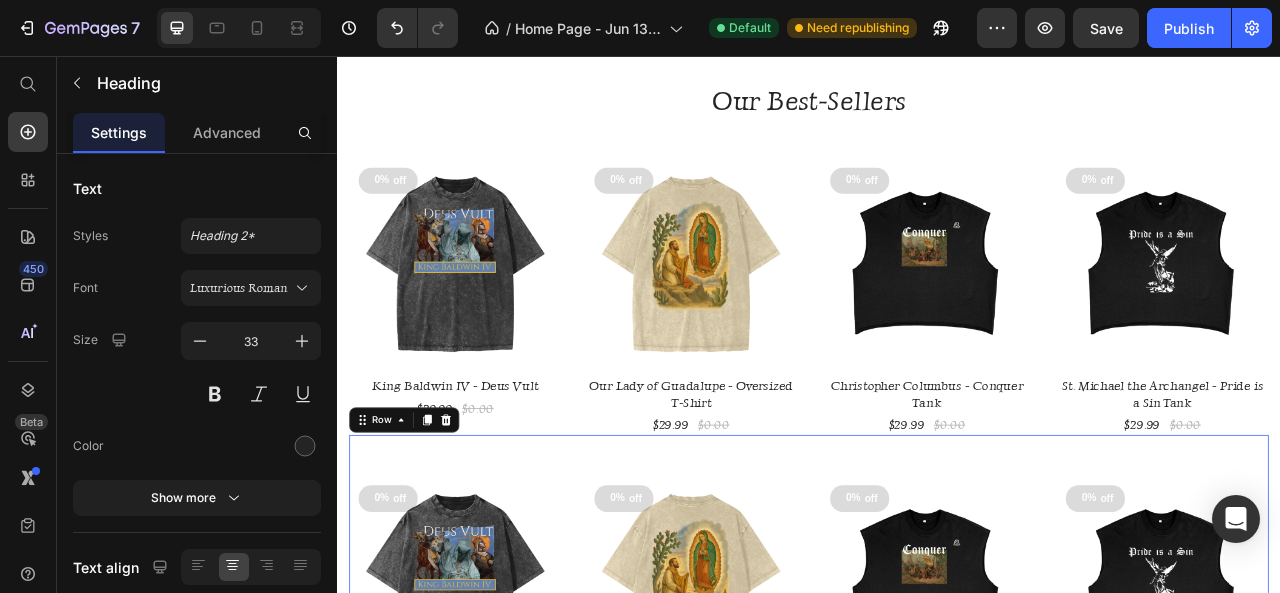 click on "Heading 0% off Product Tag Product Images Row King Baldwin IV - Deus Vult Product Title $29.99 Product Price $0.00 Product Price Row 0% off Product Tag Product Images Row Our Lady of Guadalupe - Oversized T-Shirt Product Title $29.99 Product Price $0.00 Product Price Row 0% off Product Tag Product Images Row Christopher Columbus - Conquer Tank Product Title $29.99 Product Price $0.00 Product Price Row 0% off Product Tag Product Images Row St. Michael the Archangel - Pride is a Sin Tank Product Title $29.99 Product Price $0.00 Product Price Row Product List" at bounding box center (937, 740) 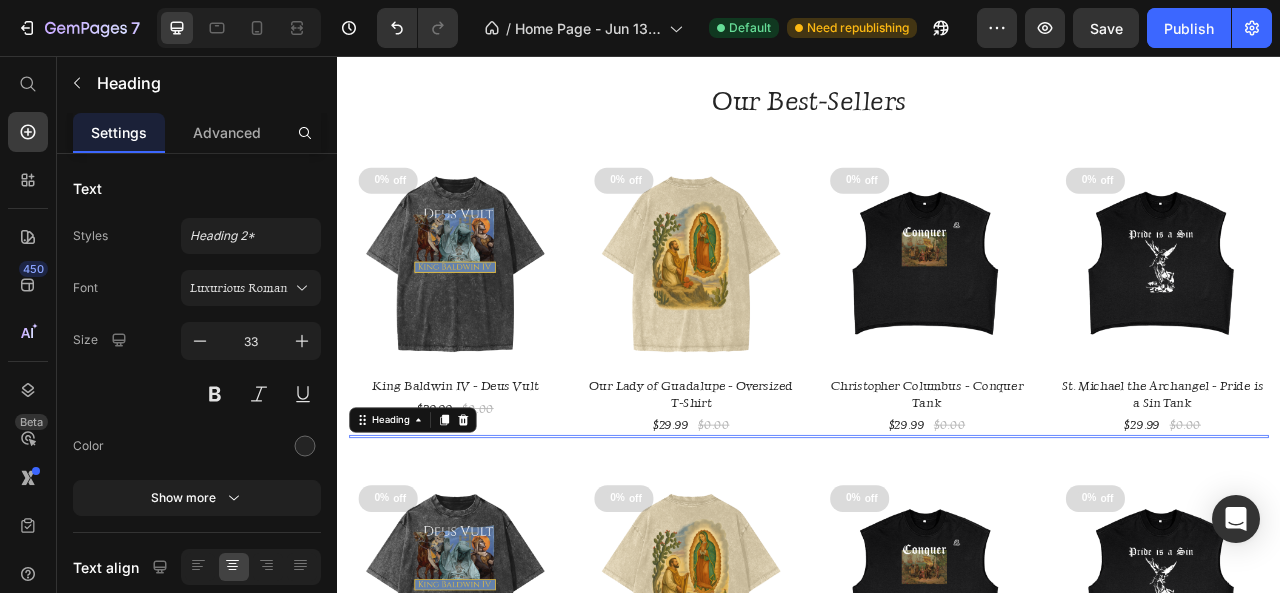 click at bounding box center [937, 540] 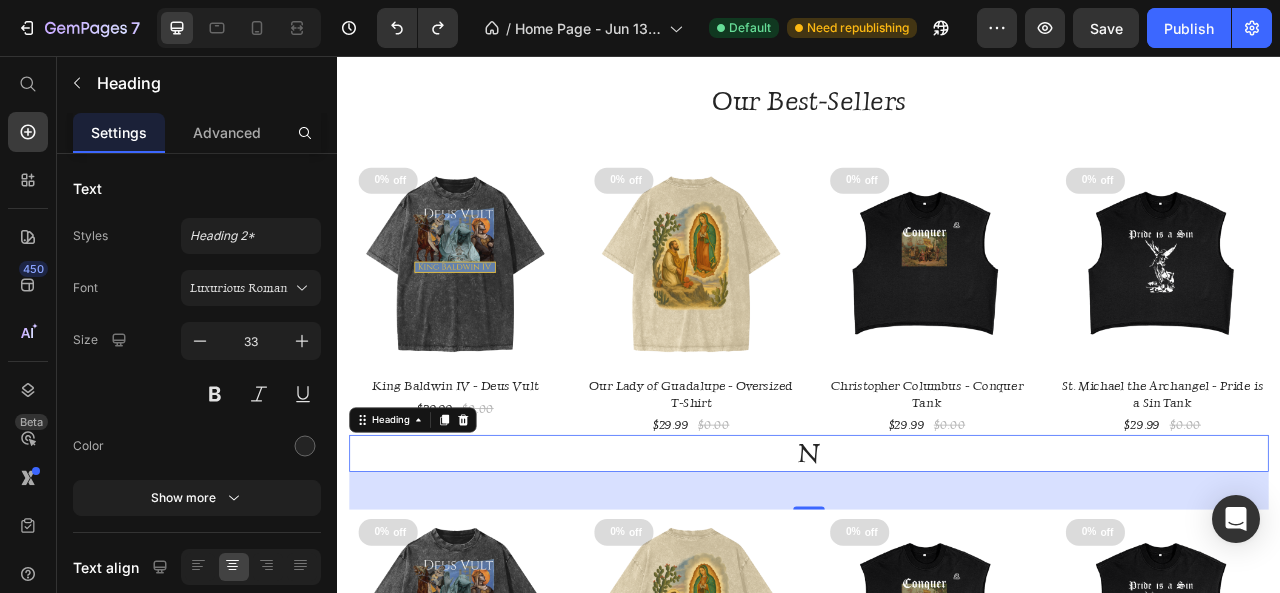 click on "N" at bounding box center [937, 561] 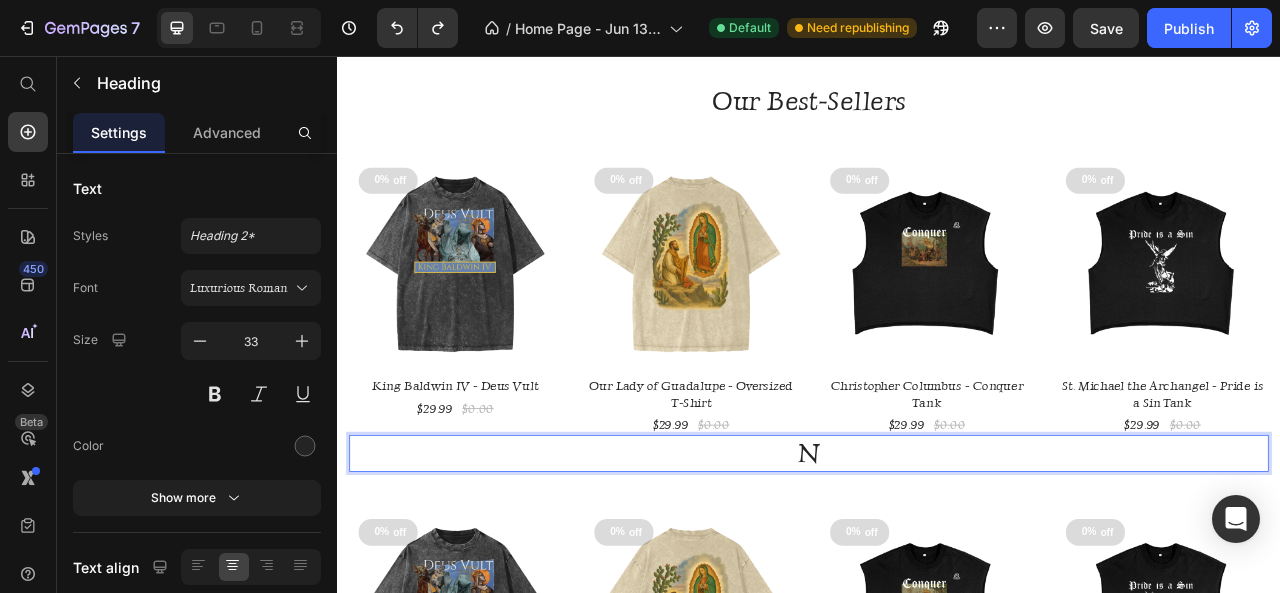 click on "N" at bounding box center (937, 561) 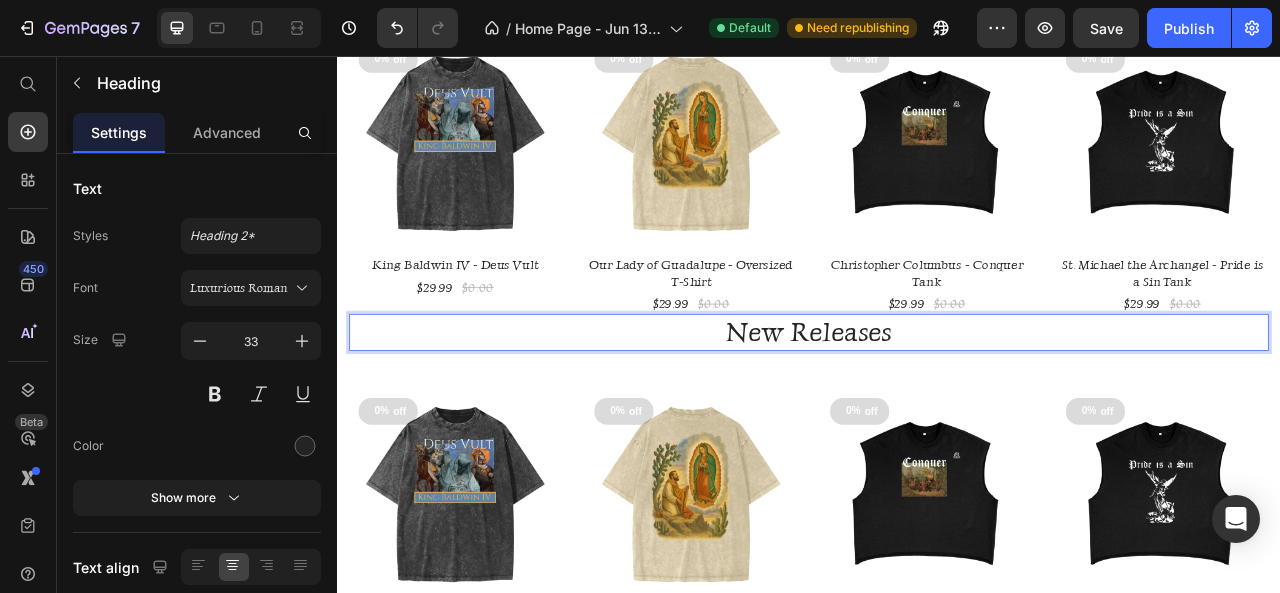 scroll, scrollTop: 2256, scrollLeft: 0, axis: vertical 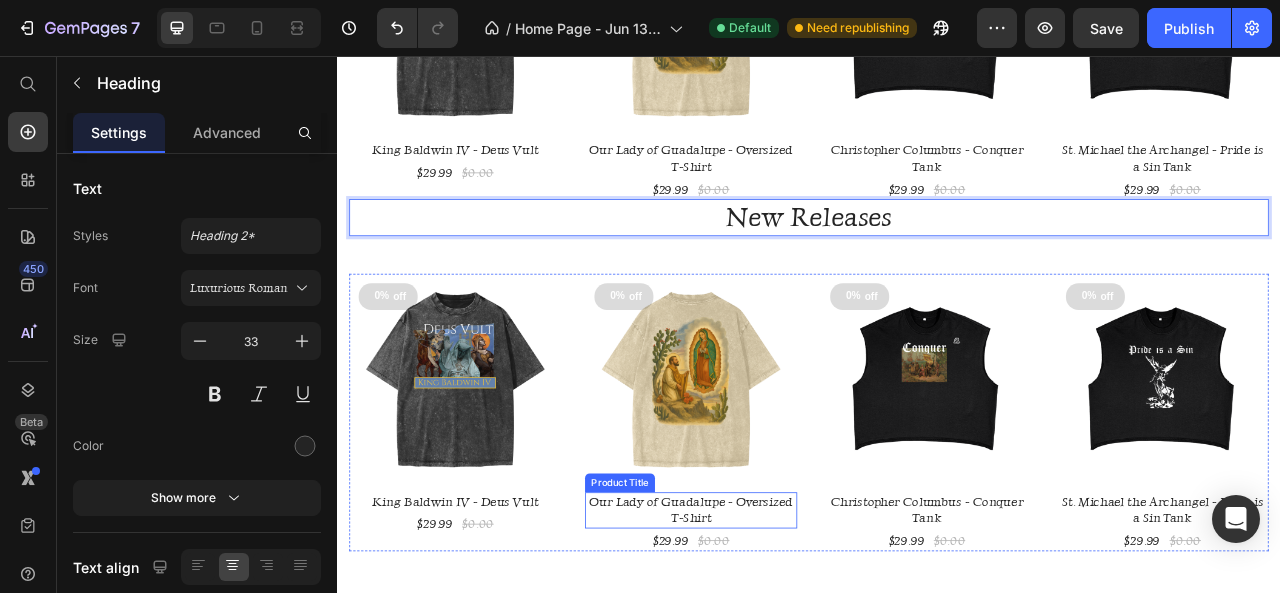 click at bounding box center (487, 468) 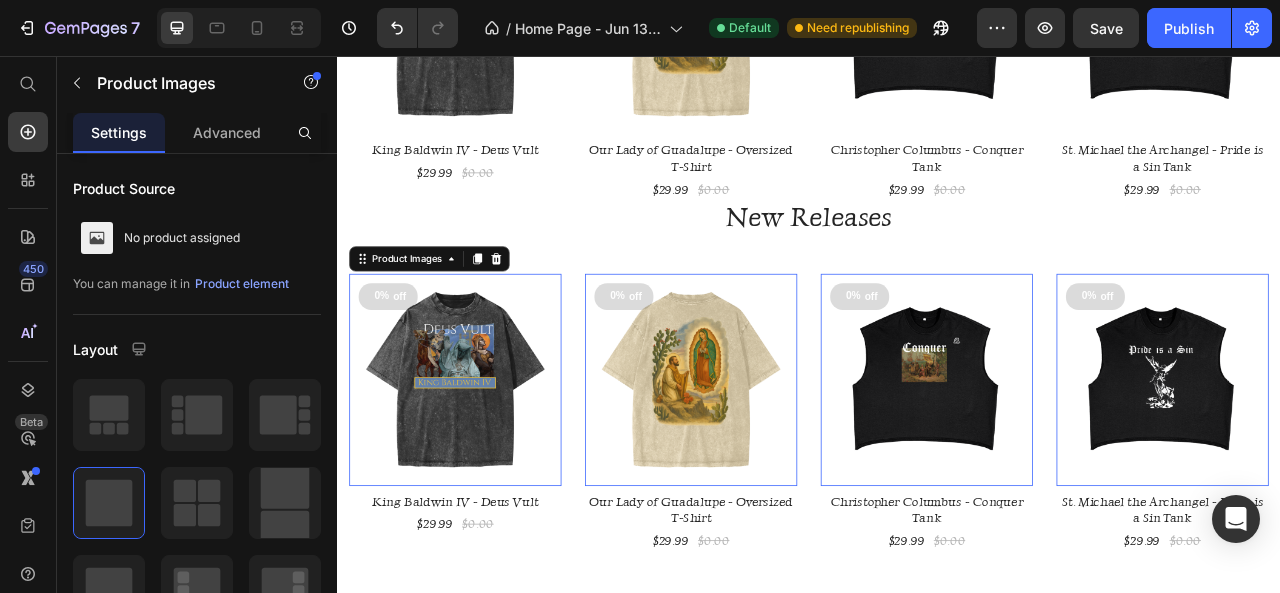 scroll, scrollTop: 0, scrollLeft: 0, axis: both 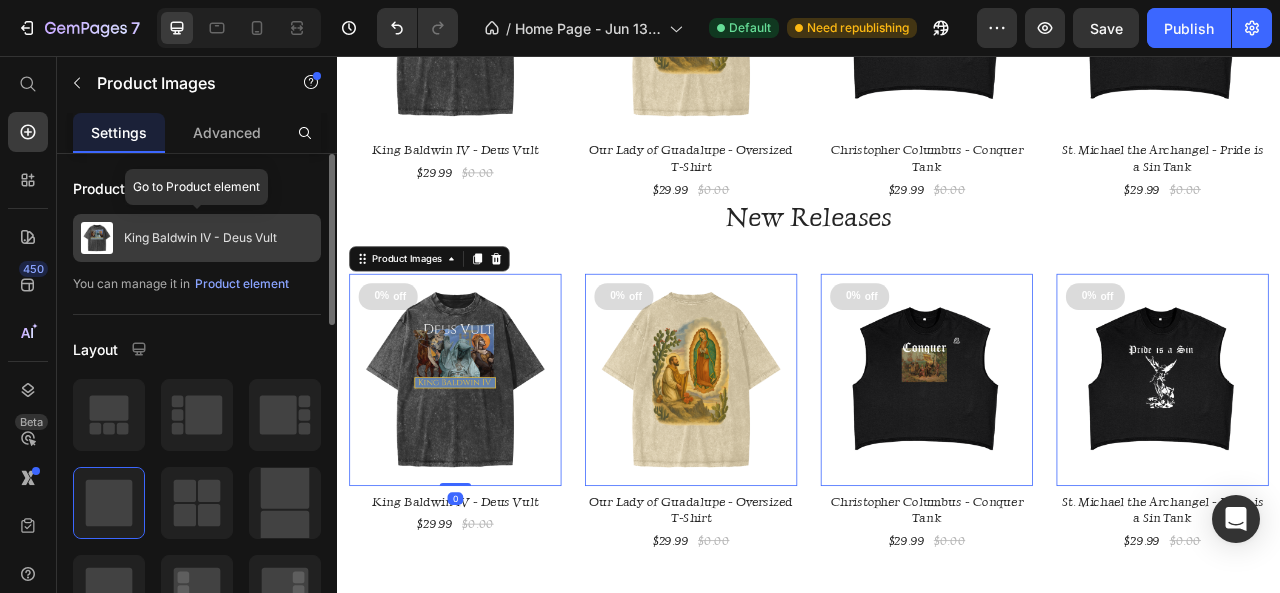 click on "King Baldwin IV - Deus Vult" at bounding box center [200, 238] 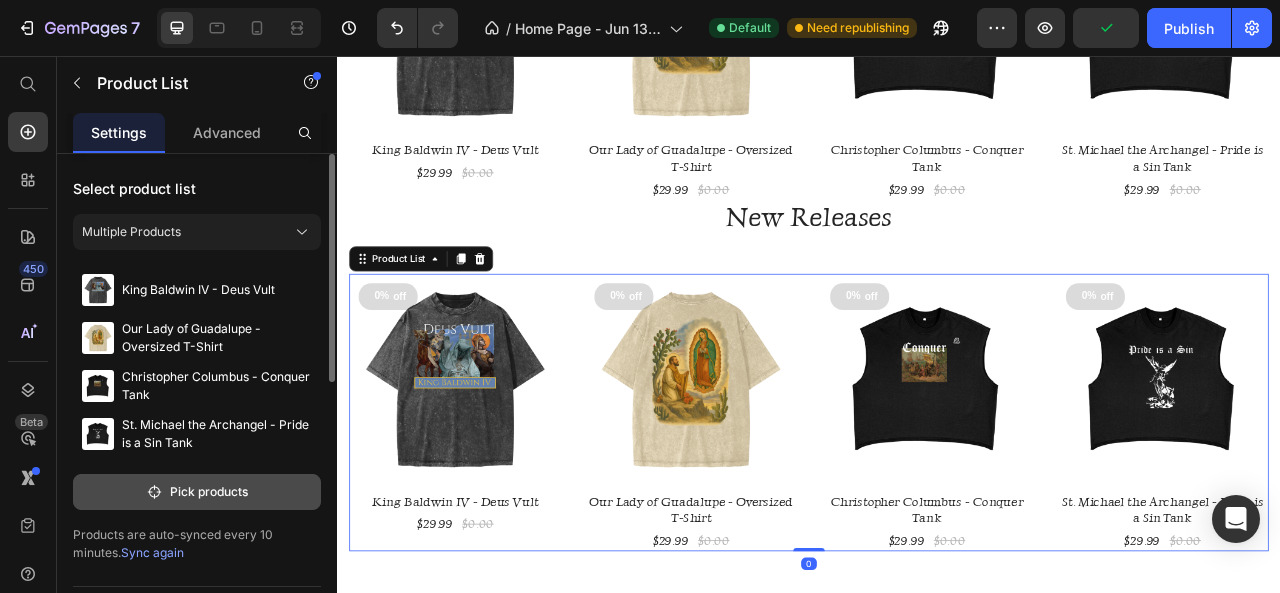 click on "Pick products" at bounding box center (197, 492) 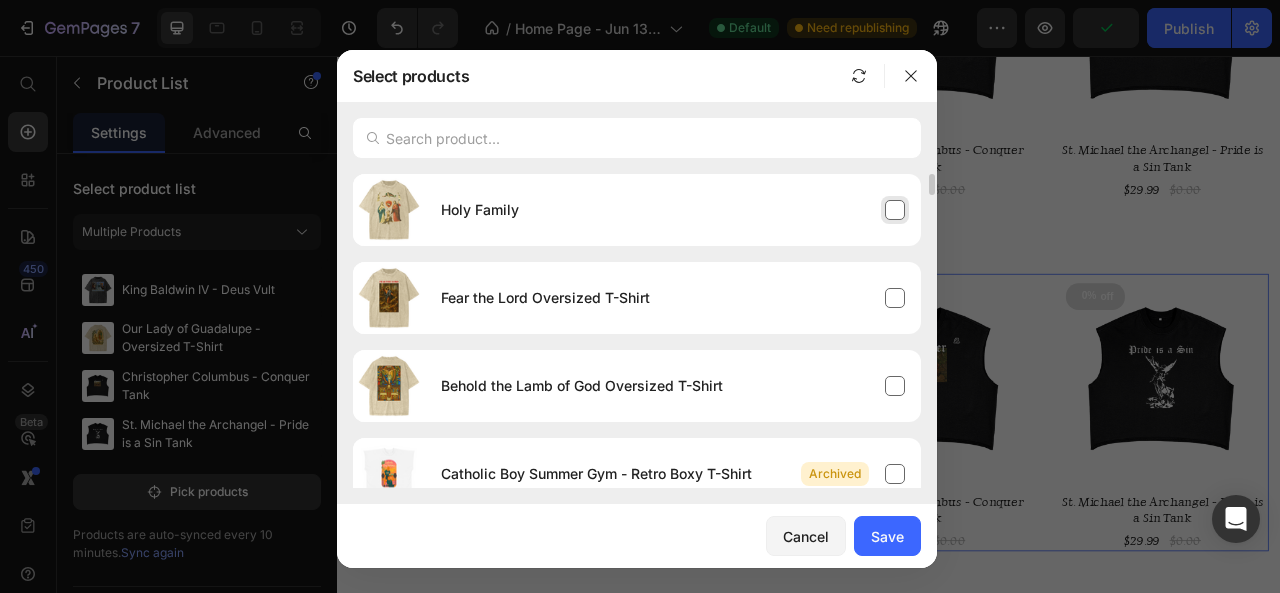 click on "Holy Family" at bounding box center [673, 210] 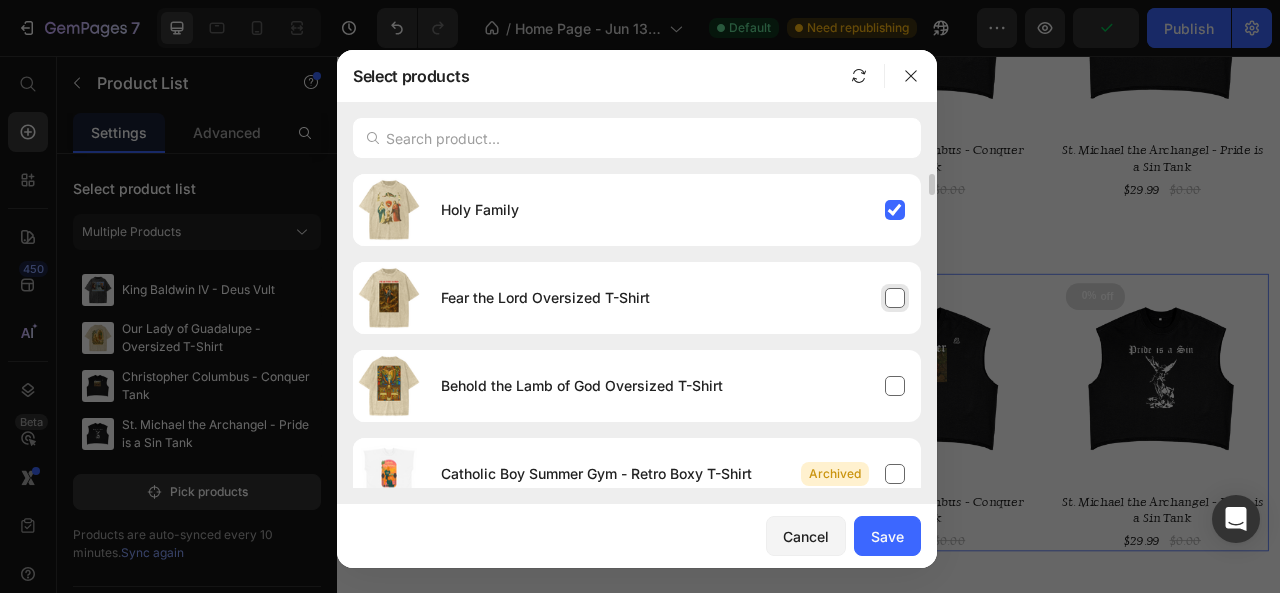 click on "Fear the Lord Oversized T-Shirt" at bounding box center (673, 298) 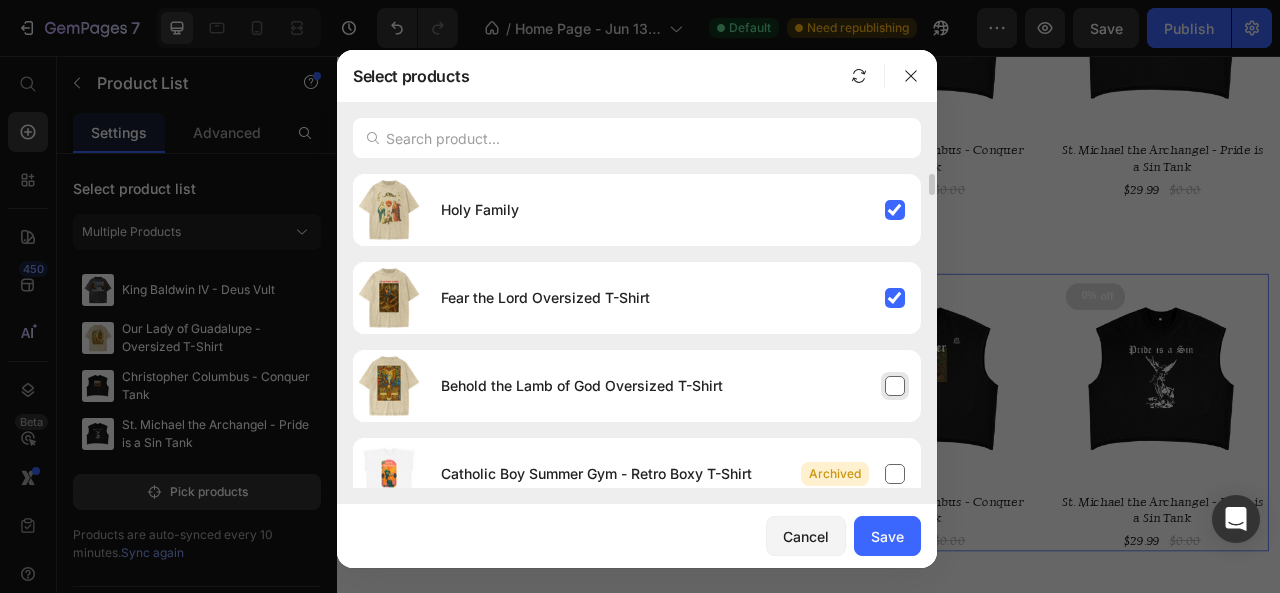 click on "Behold the Lamb of God Oversized T-Shirt" at bounding box center (582, 386) 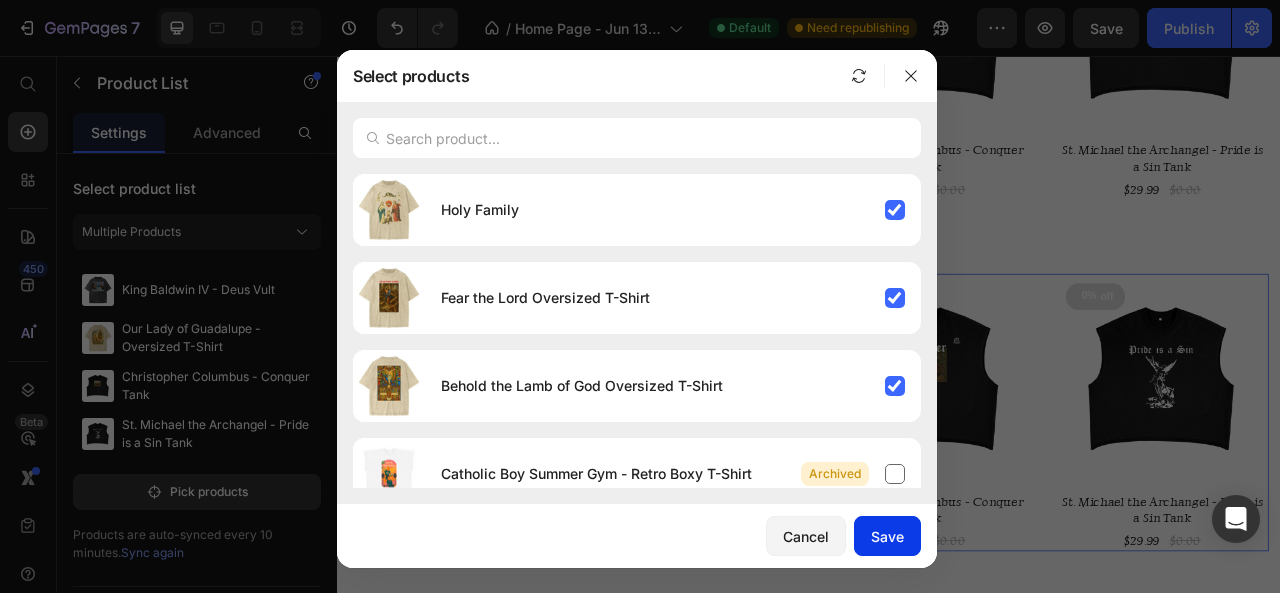 click on "Save" 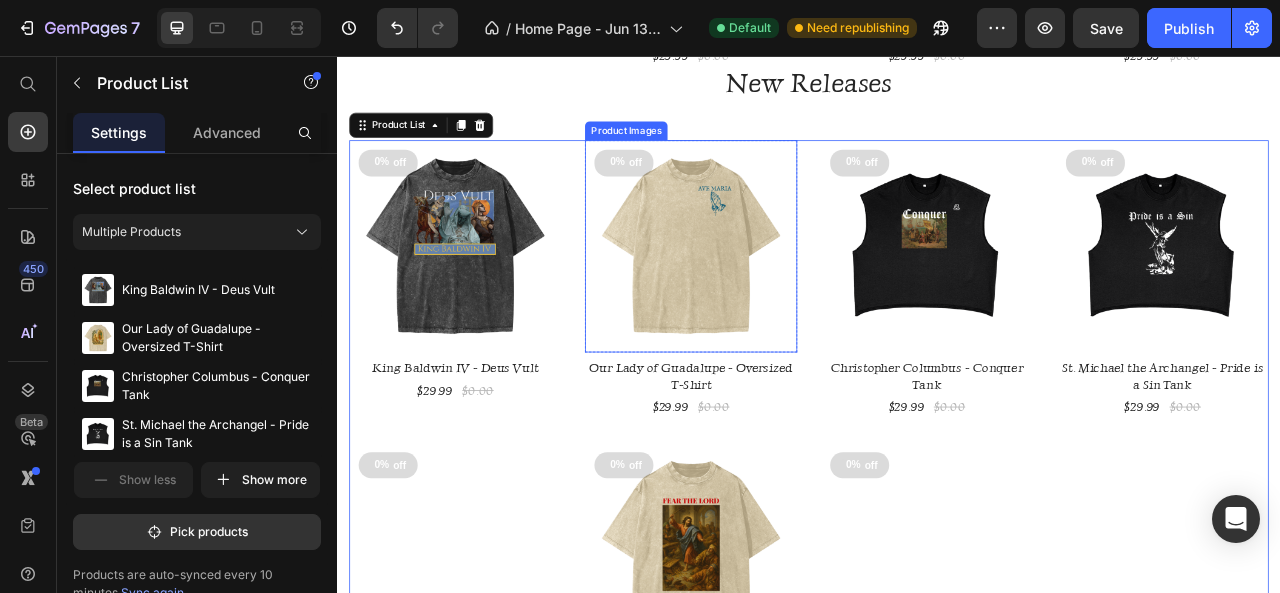 scroll, scrollTop: 2456, scrollLeft: 0, axis: vertical 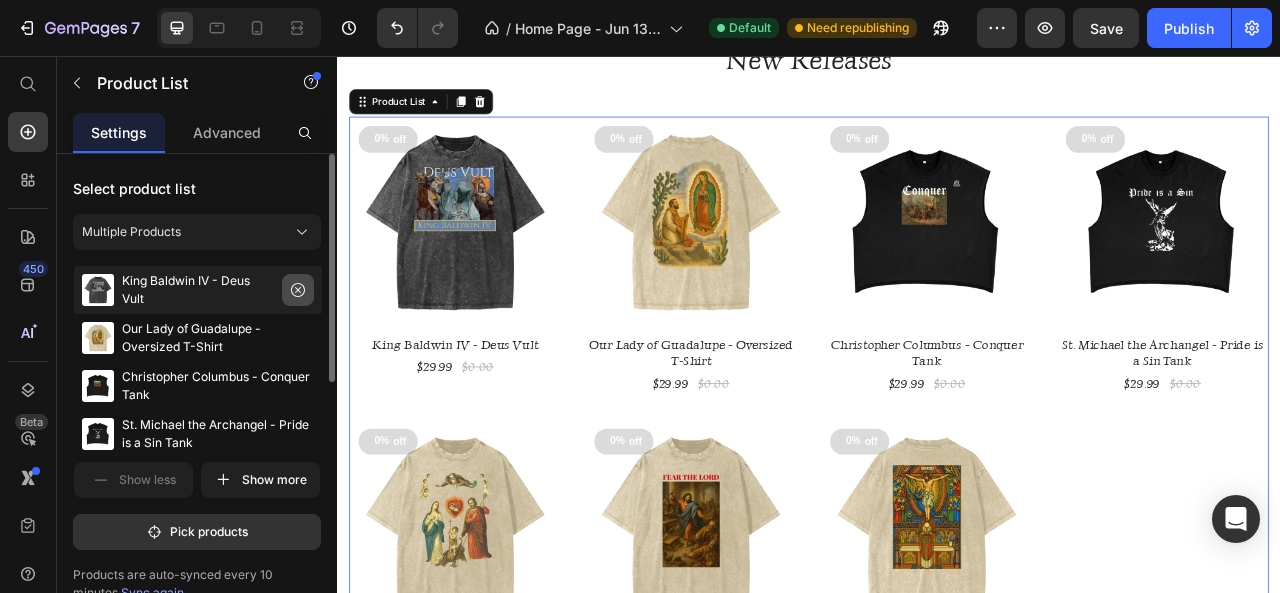 click at bounding box center (298, 290) 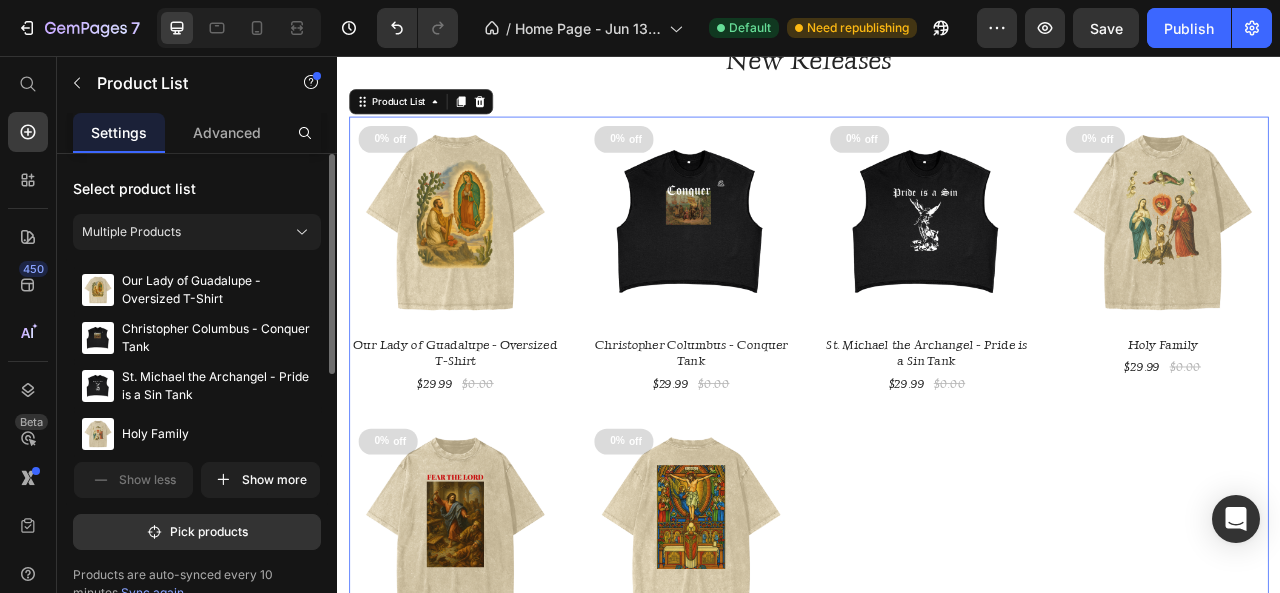 click at bounding box center [0, 0] 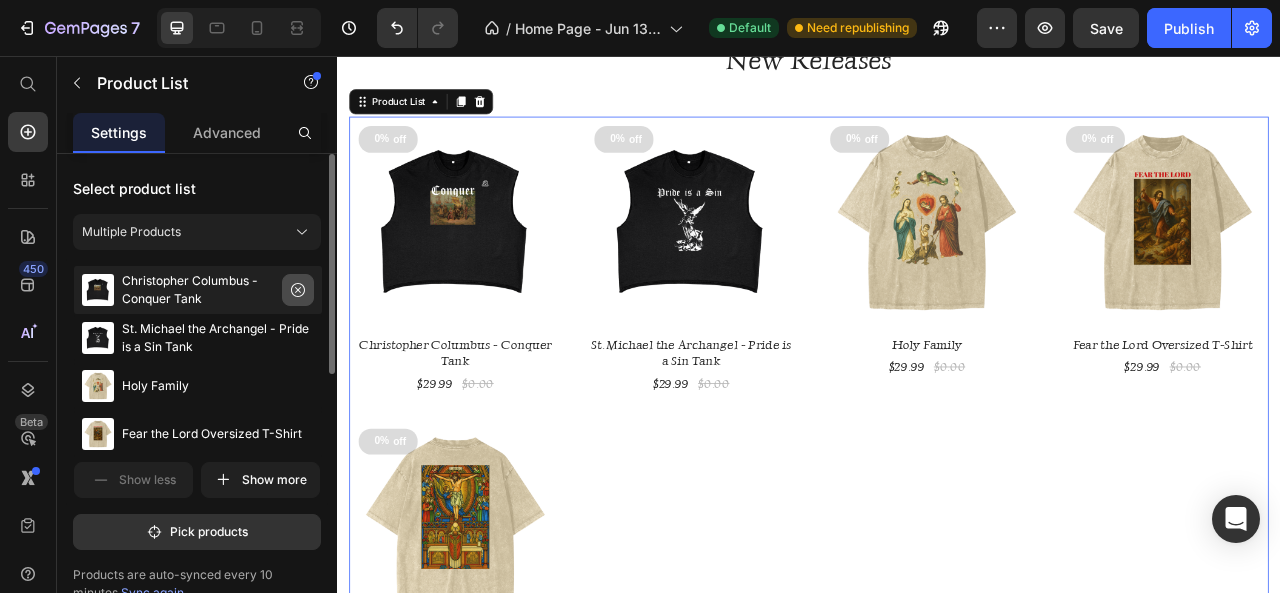 click 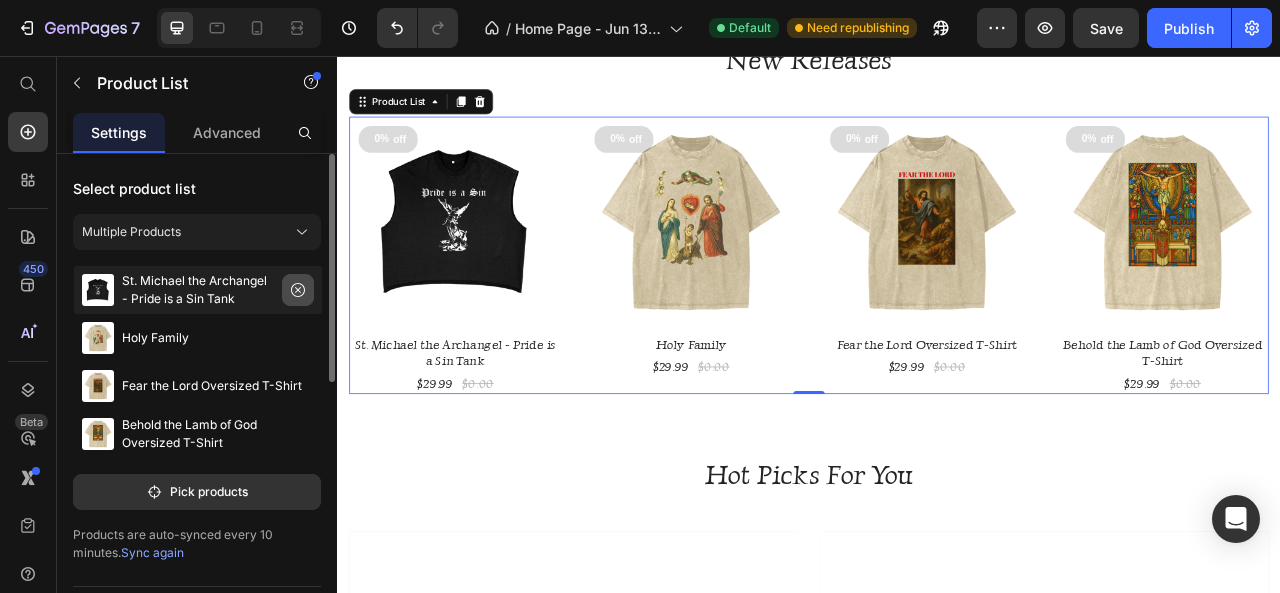 click 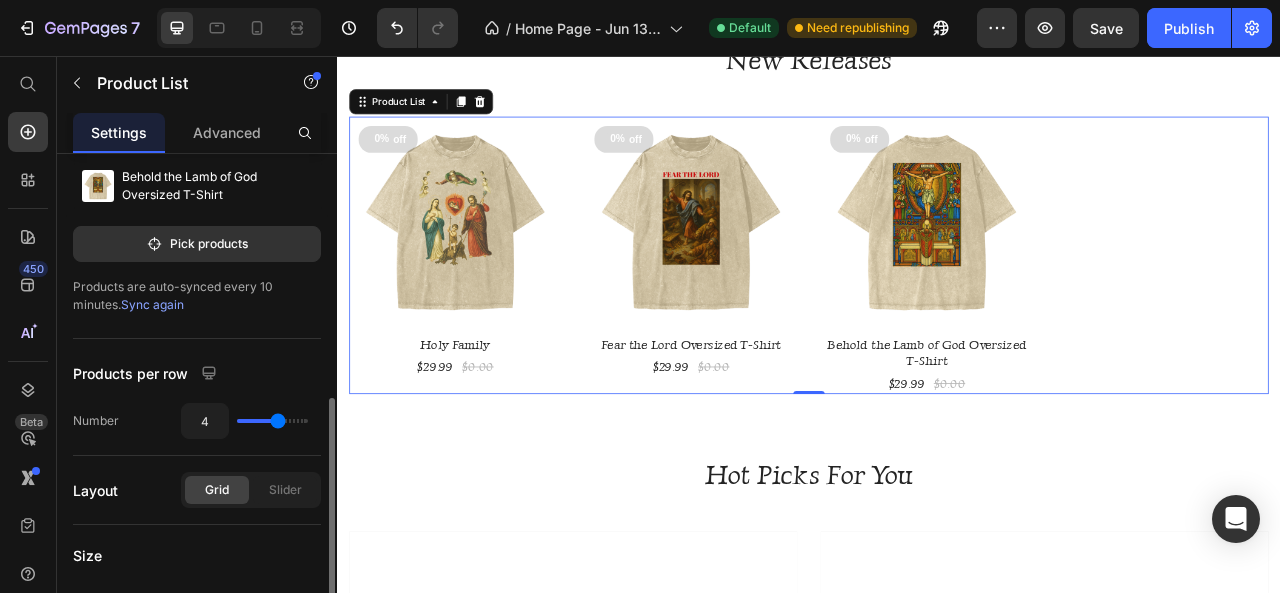 scroll, scrollTop: 300, scrollLeft: 0, axis: vertical 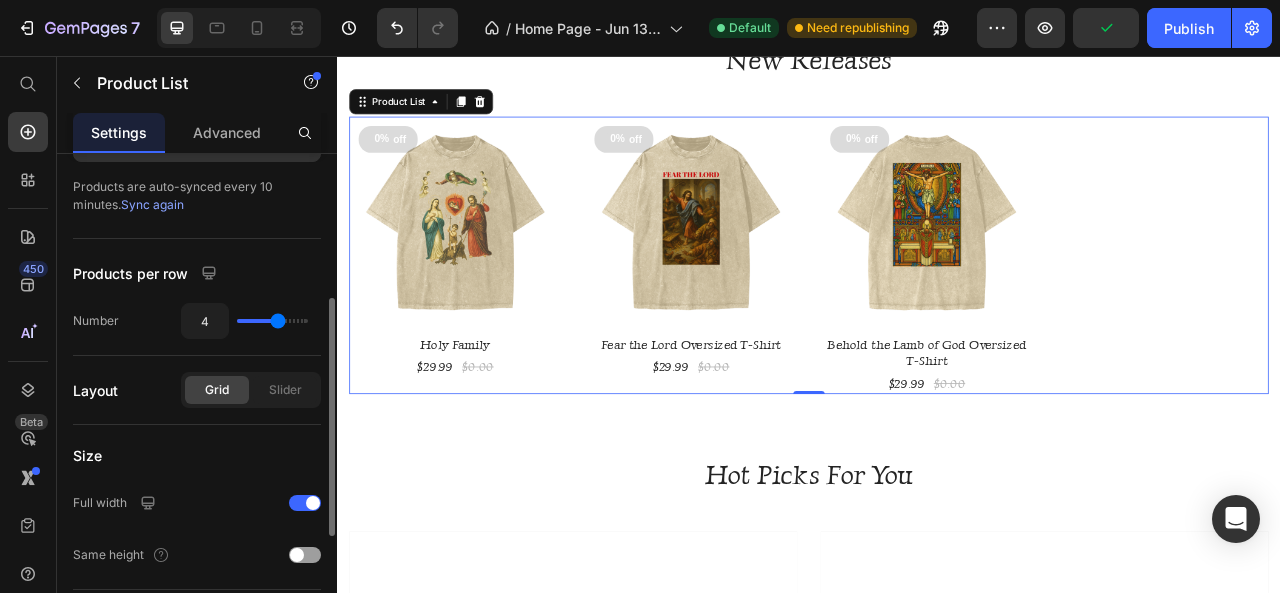 type on "3" 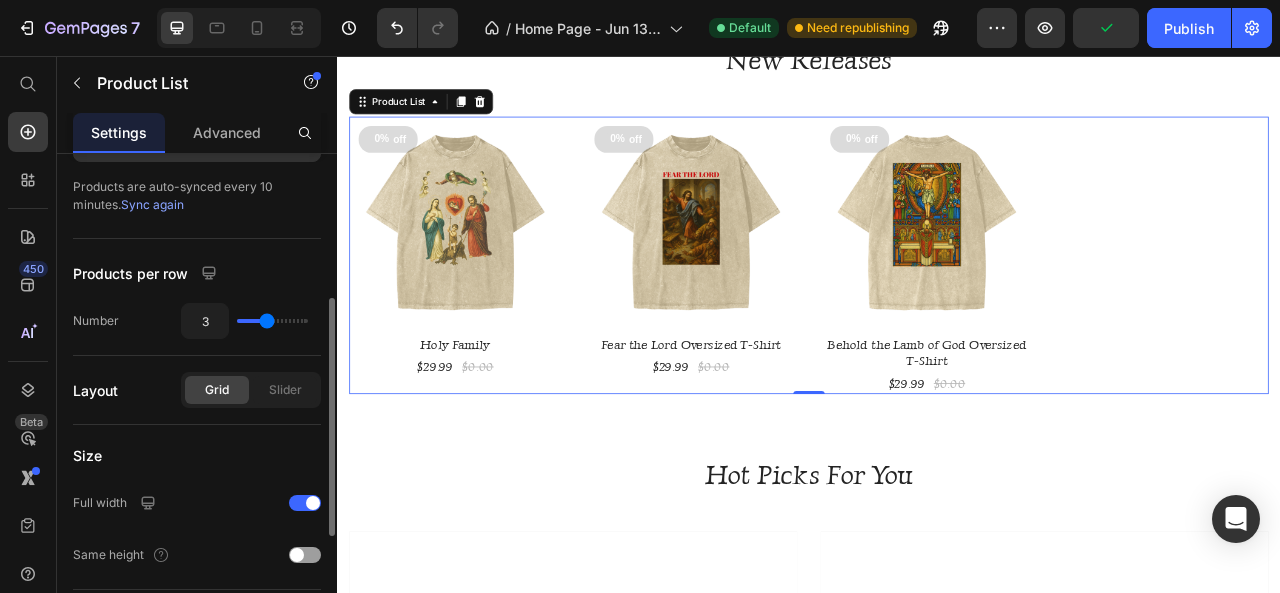 type on "3" 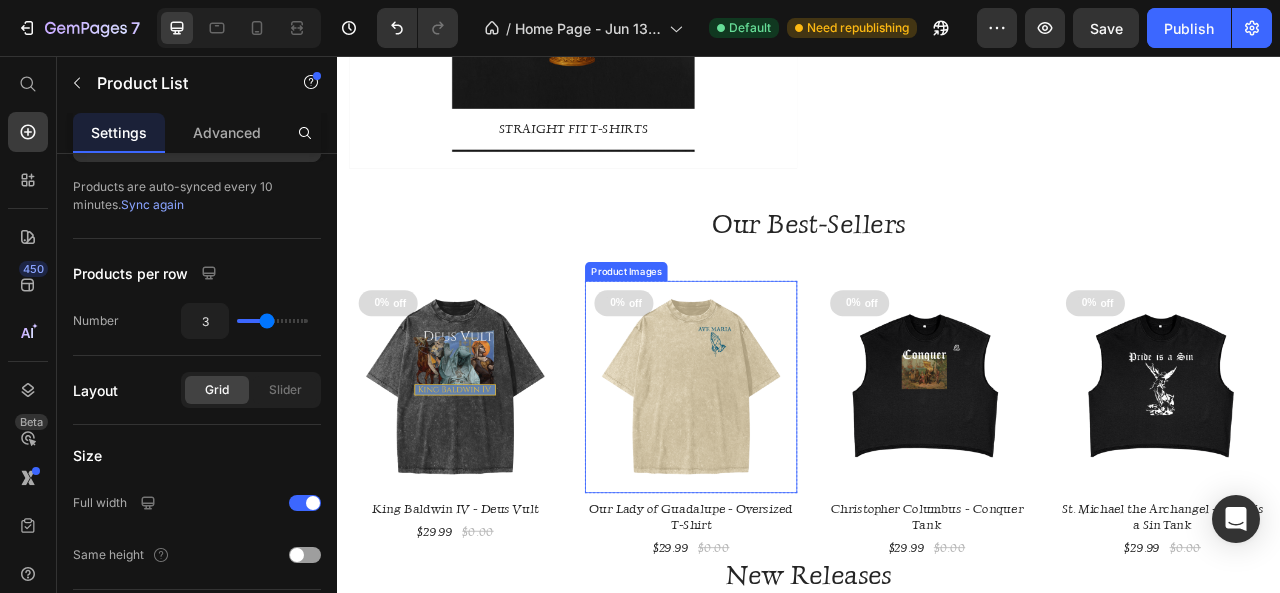 scroll, scrollTop: 2300, scrollLeft: 0, axis: vertical 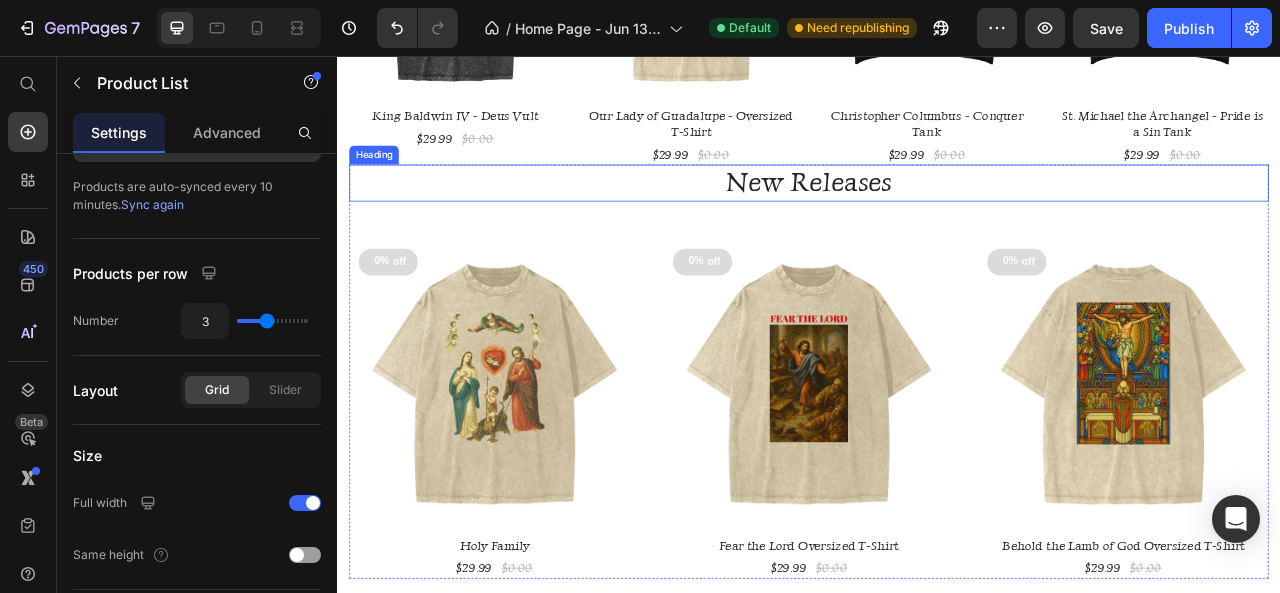 click on "New Releases" at bounding box center (937, 217) 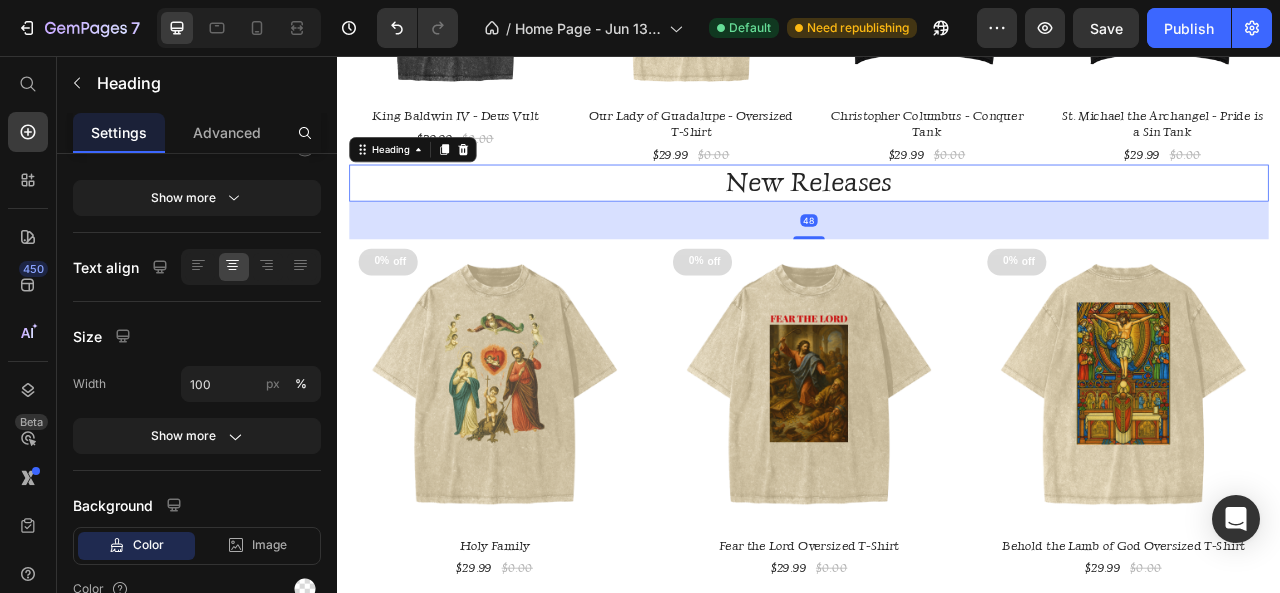 scroll, scrollTop: 0, scrollLeft: 0, axis: both 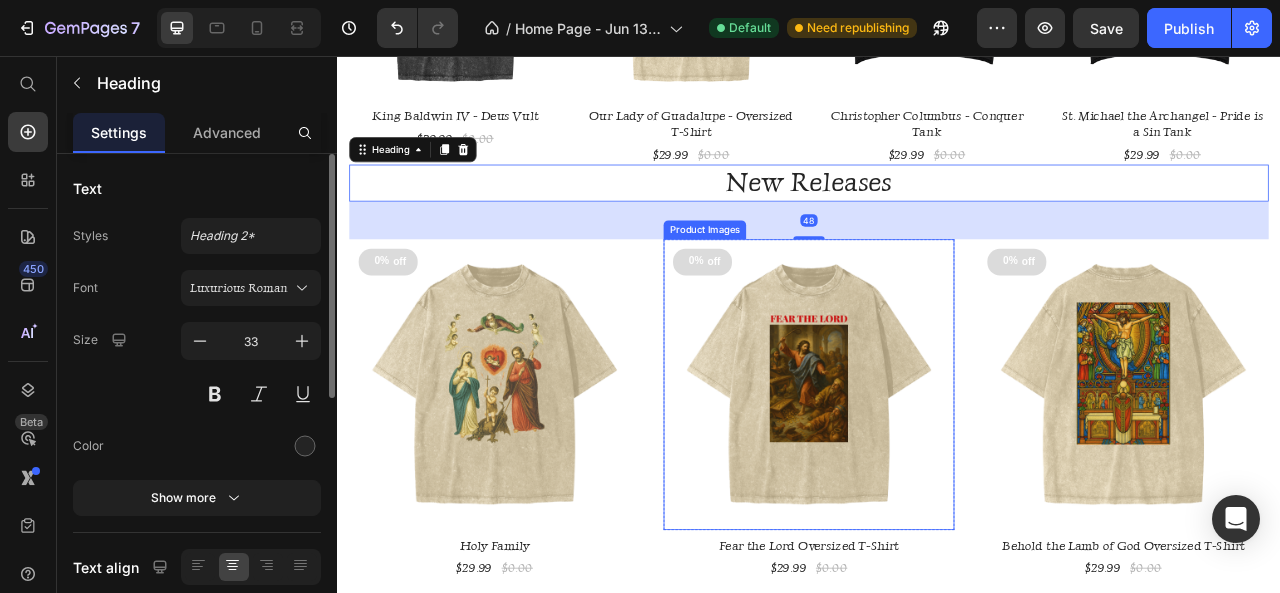 click at bounding box center [937, 474] 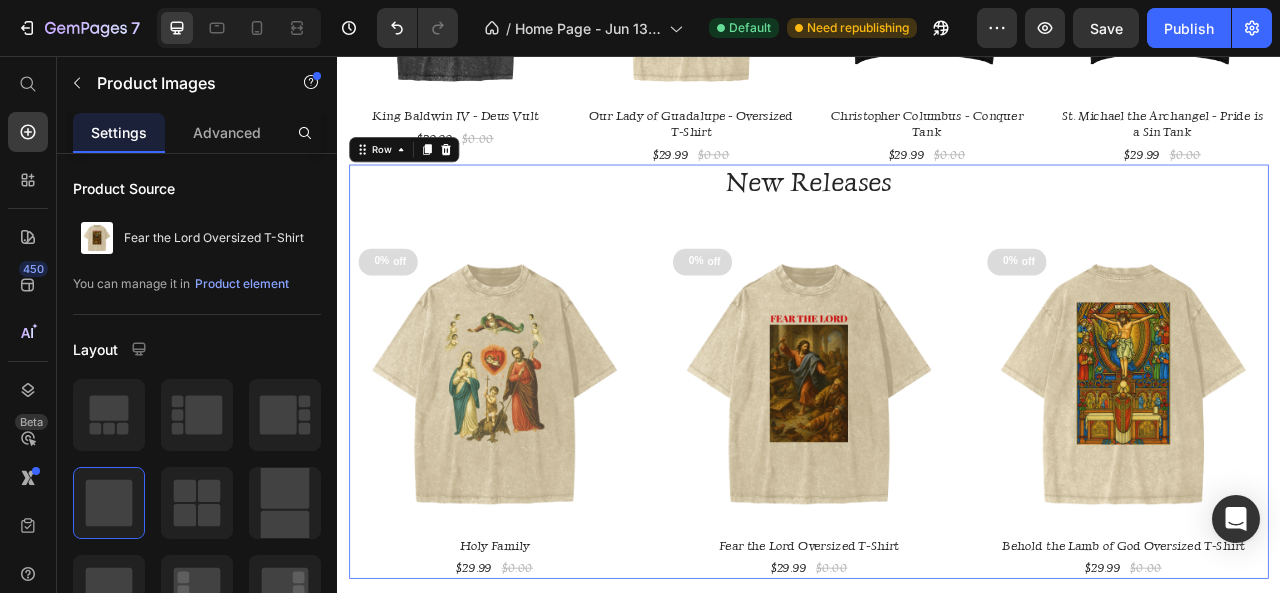 click on "New Releases Heading 0% off Product Tag Product Images Row Holy Family Product Title $29.99 Product Price $0.00 Product Price Row 0% off Product Tag Product Images Row Fear the Lord Oversized T-Shirt Product Title $29.99 Product Price $0.00 Product Price Row 0% off Product Tag Product Images Row Behold the Lamb of God Oversized T-Shirt Product Title $29.99 Product Price $0.00 Product Price Row Product List" at bounding box center [937, 457] 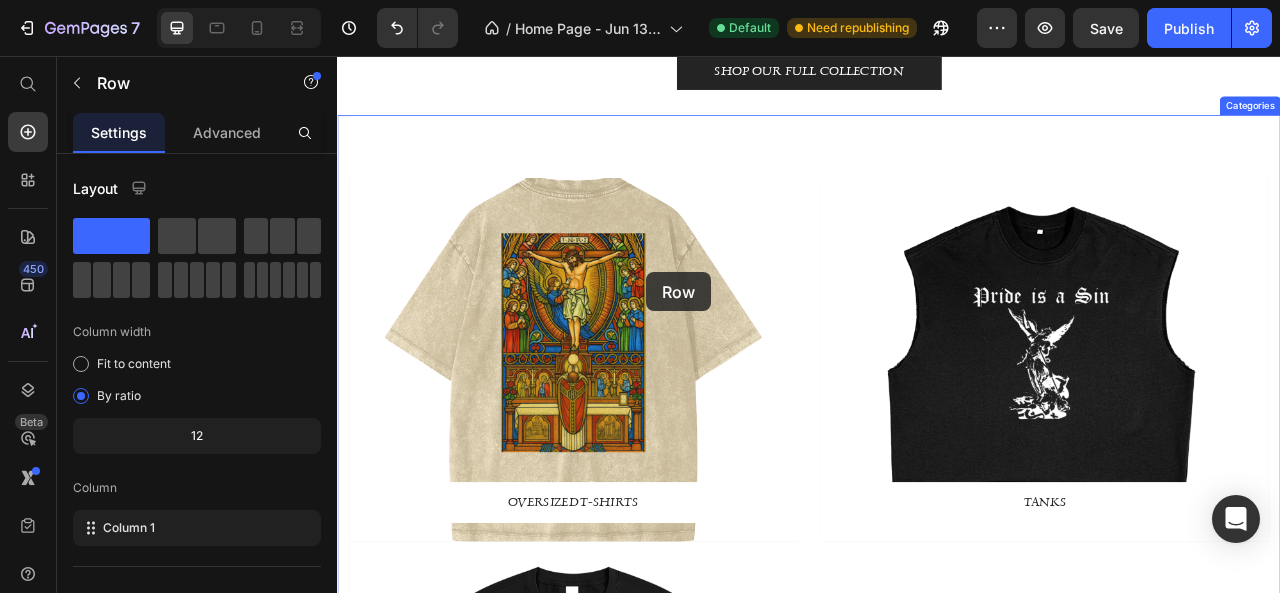 scroll, scrollTop: 709, scrollLeft: 0, axis: vertical 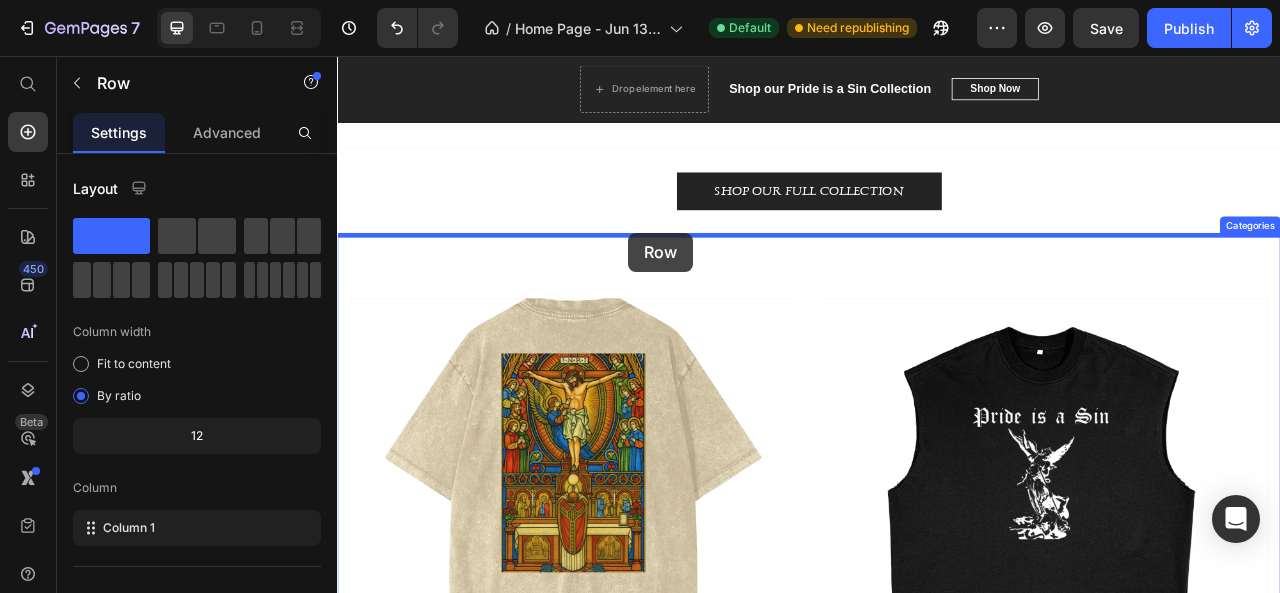 drag, startPoint x: 590, startPoint y: 262, endPoint x: 708, endPoint y: 286, distance: 120.41595 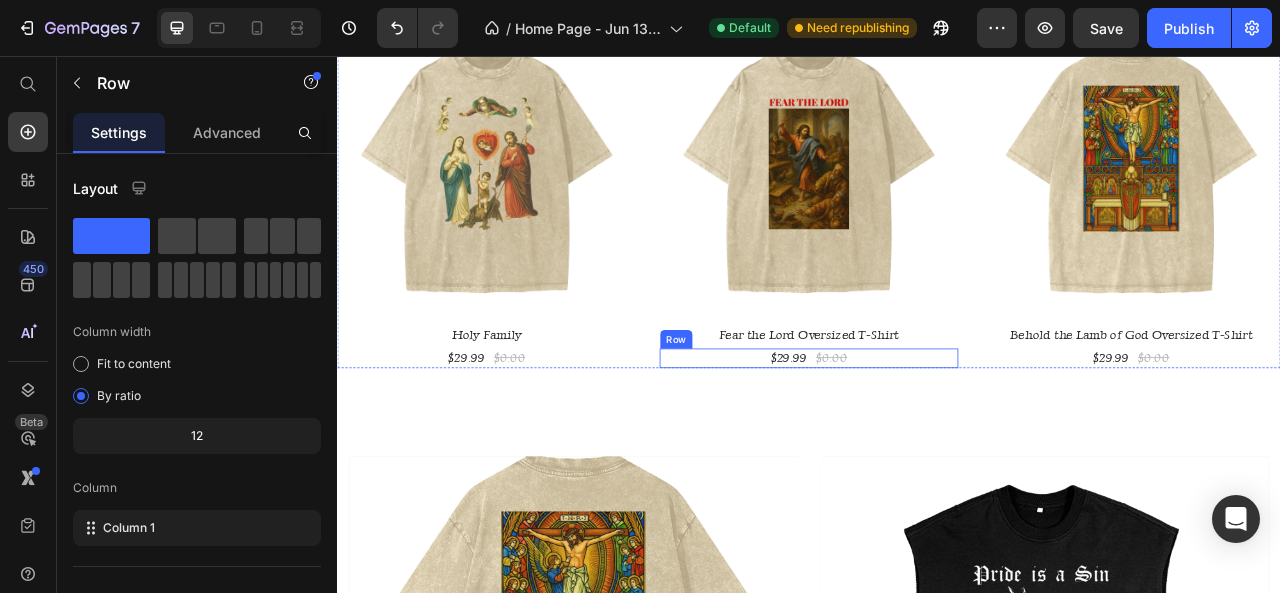 scroll, scrollTop: 909, scrollLeft: 0, axis: vertical 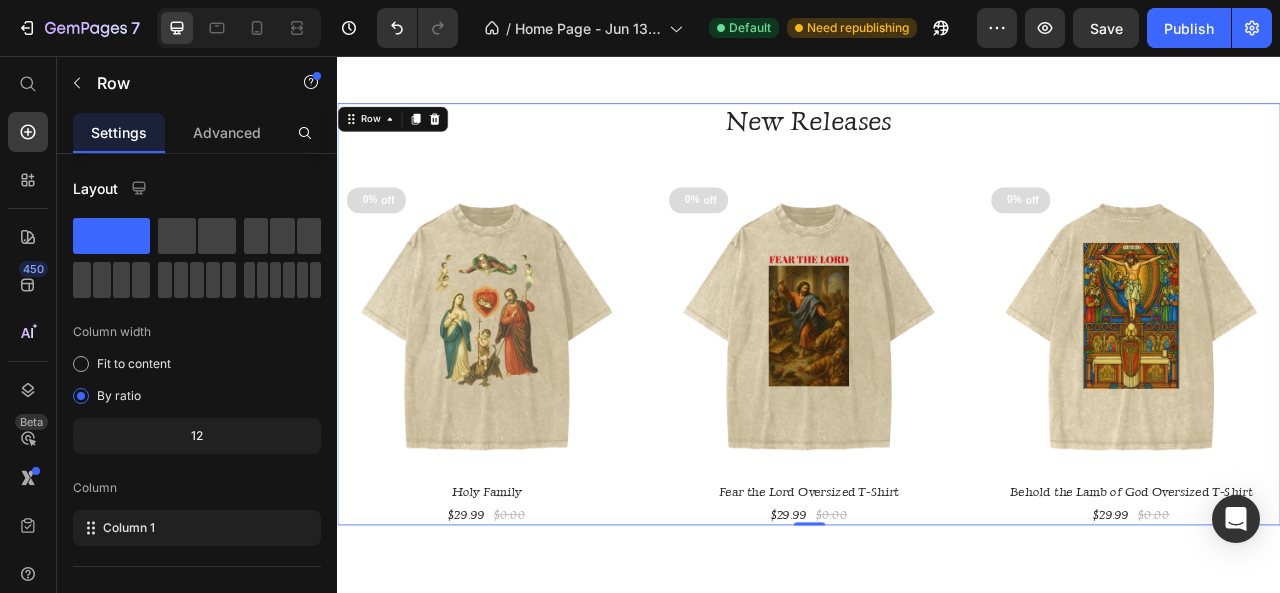 click on "New Releases Heading 0% off Product Tag Product Images Row Holy Family Product Title $29.99 Product Price $0.00 Product Price Row 0% off Product Tag Product Images Row Fear the Lord Oversized T-Shirt Product Title $29.99 Product Price $0.00 Product Price Row 0% off Product Tag Product Images Row Behold the Lamb of God Oversized T-Shirt Product Title $29.99 Product Price $0.00 Product Price Row Product List" at bounding box center [937, 384] 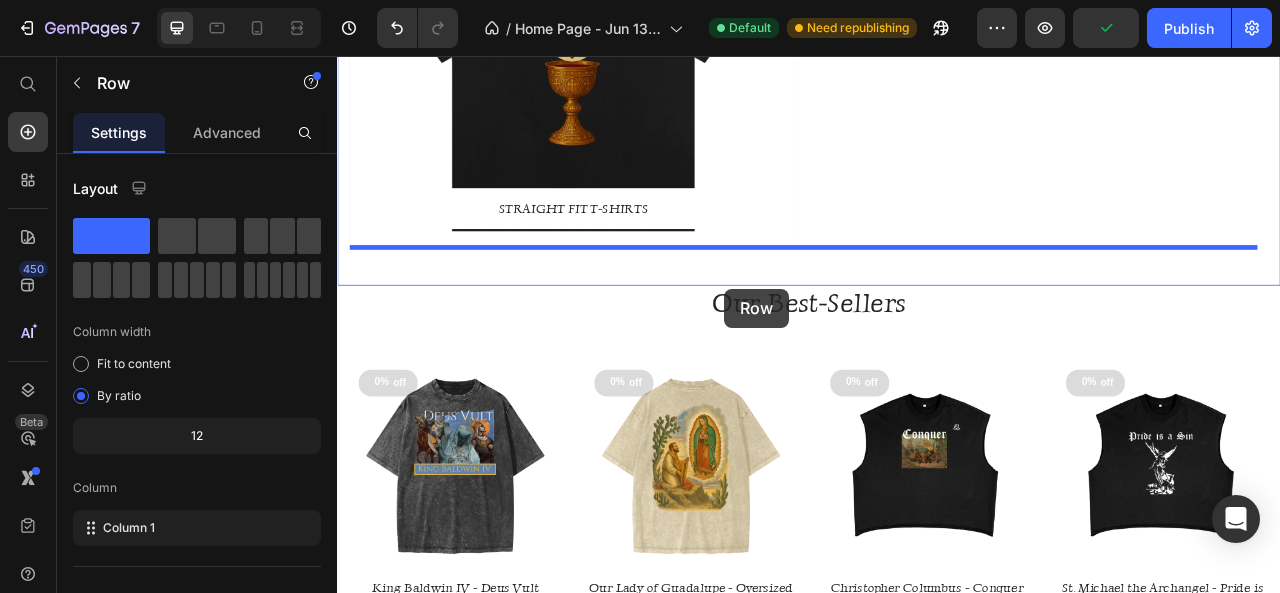 scroll, scrollTop: 2254, scrollLeft: 0, axis: vertical 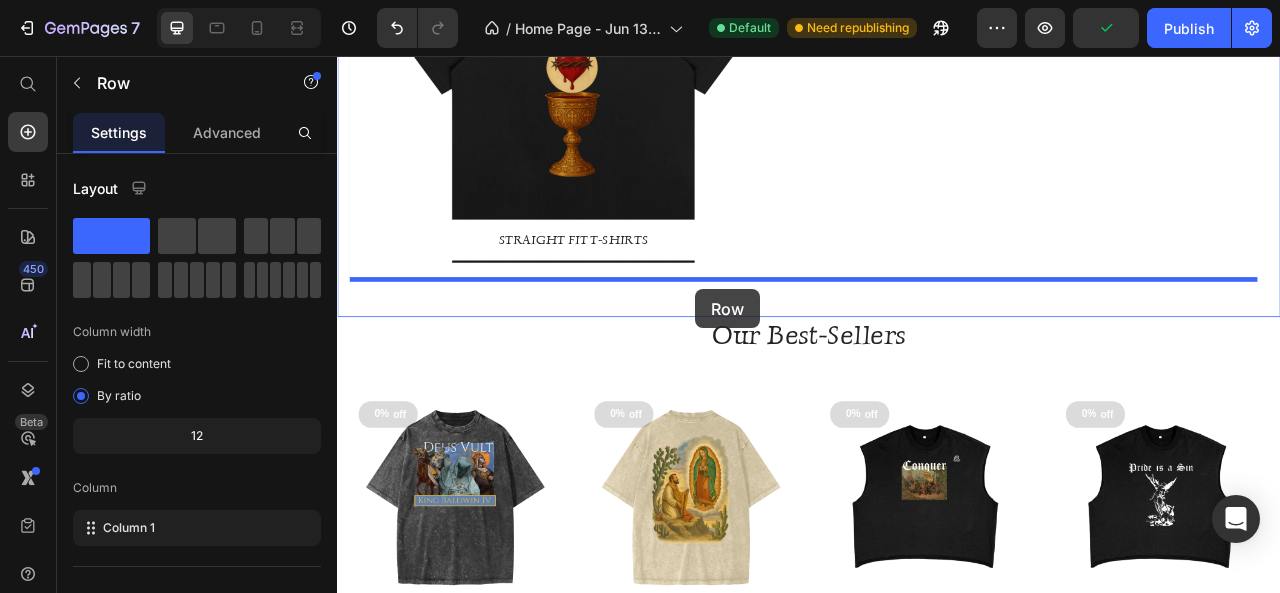 drag, startPoint x: 697, startPoint y: 175, endPoint x: 792, endPoint y: 353, distance: 201.76471 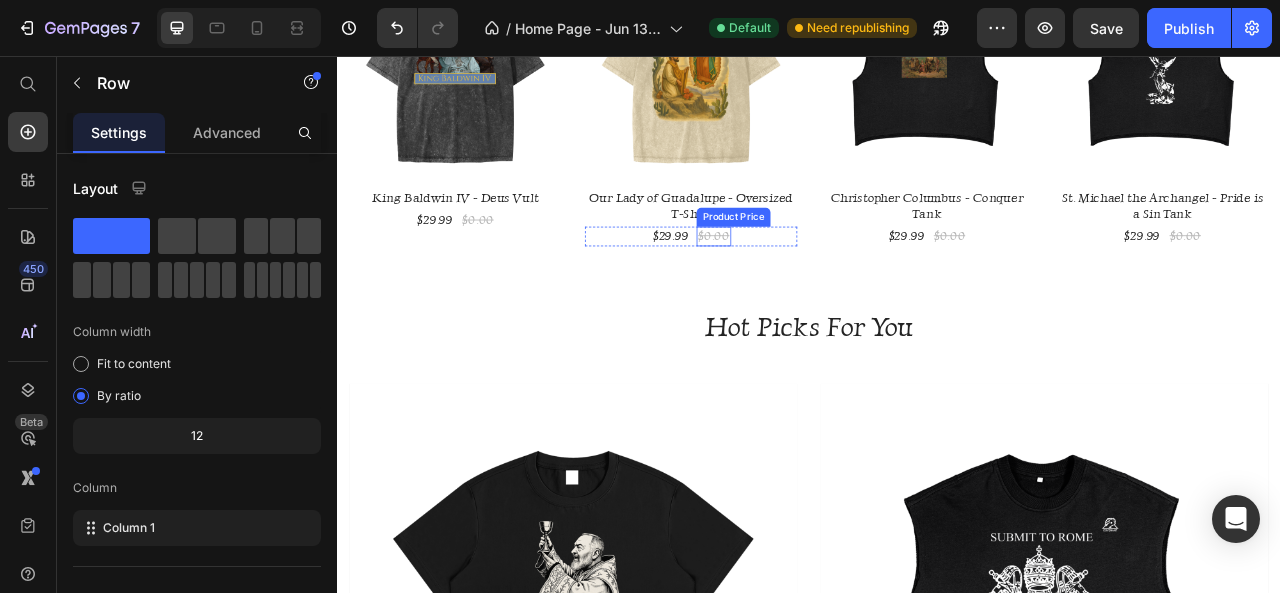 scroll, scrollTop: 3354, scrollLeft: 0, axis: vertical 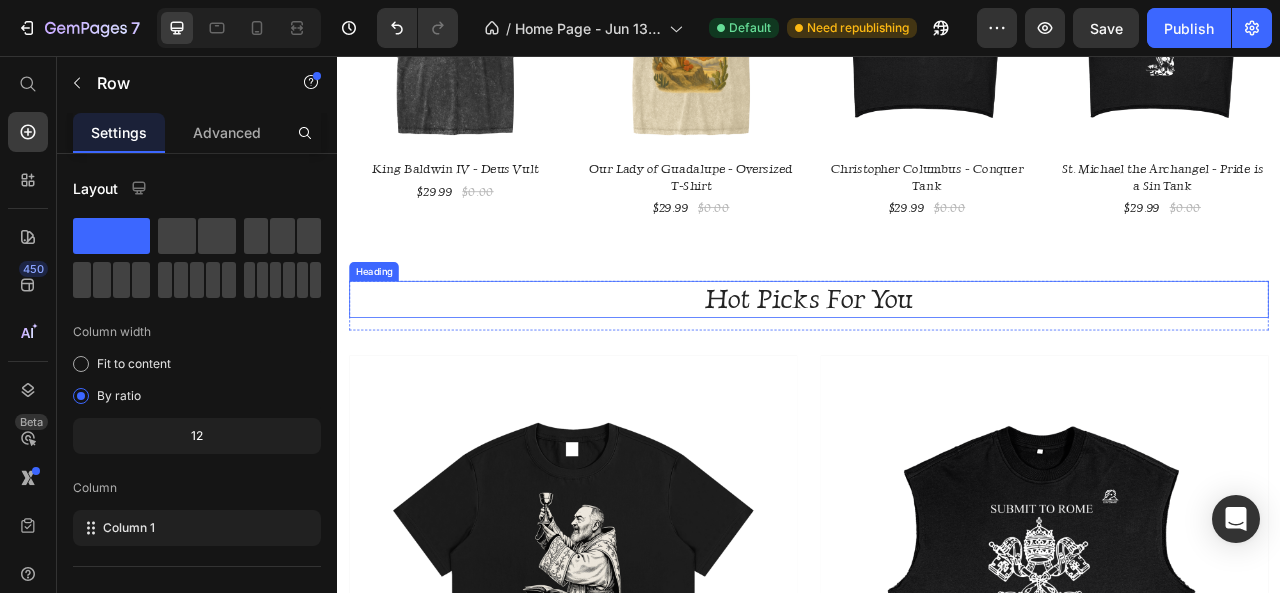 click on "Hot Picks For You" at bounding box center (937, 365) 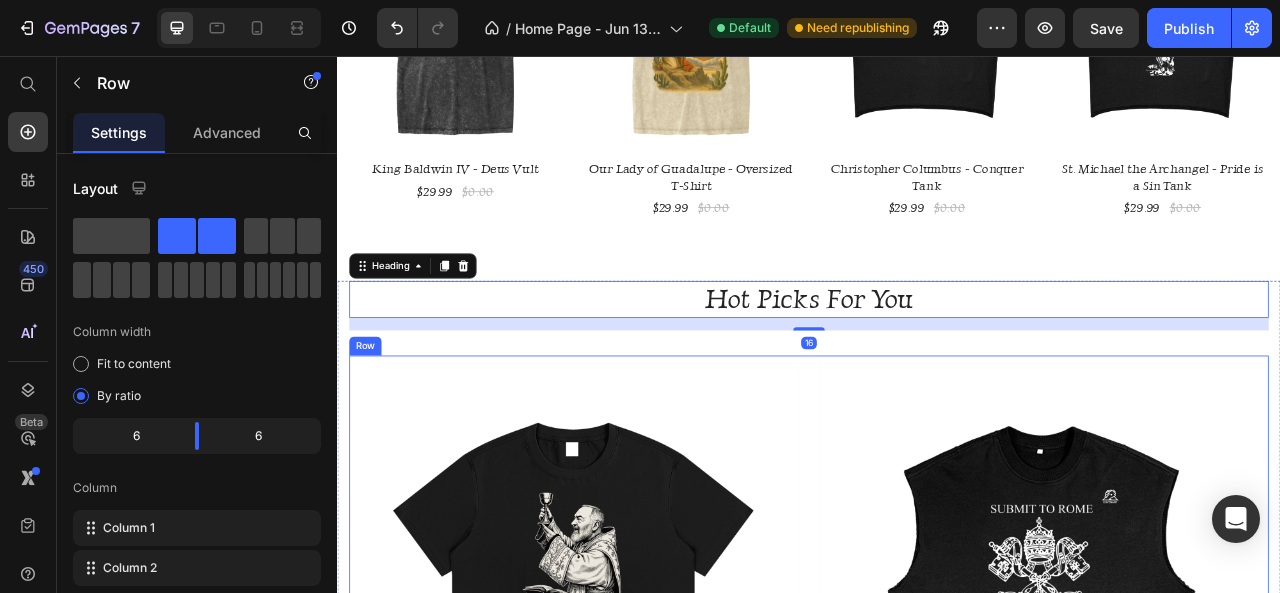 click on "Drop element here $0.00 Product Price Row $23.99 Product Price BUY NOW Product Cart Button Product Hero Banner
Drop element here $0.00 Product Price Row $29.99 Product Price BUY NOW Product Cart Button Product Hero Banner Row" at bounding box center (937, 730) 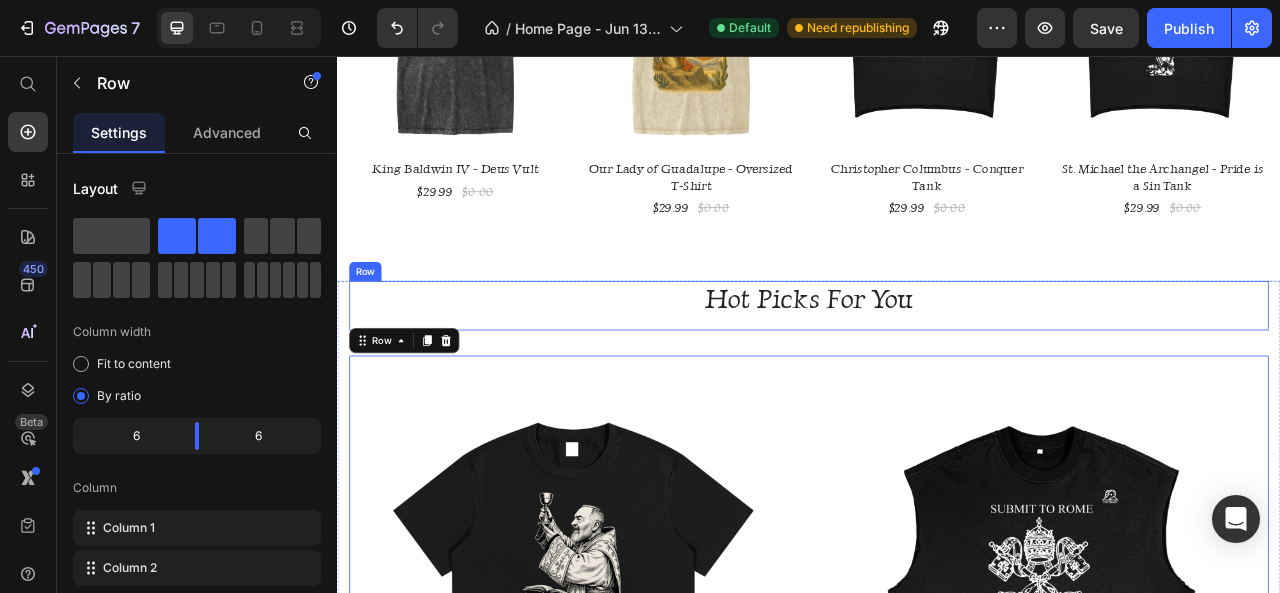 click on "Hot Picks For You Heading" at bounding box center (937, 373) 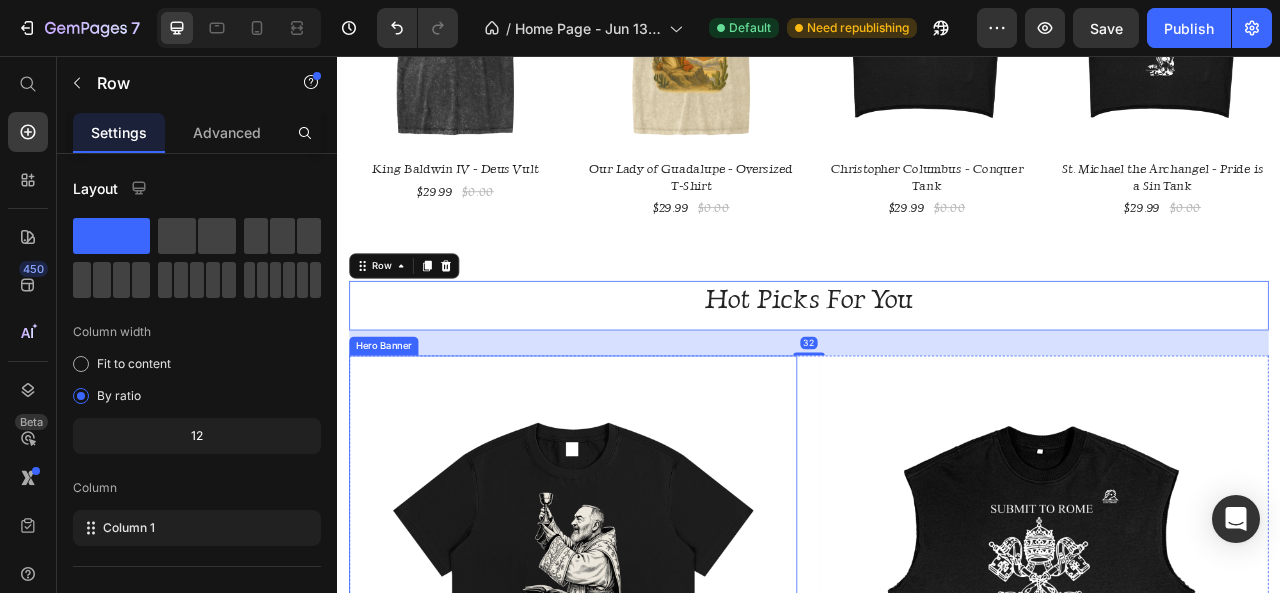 click on "32" at bounding box center [937, 421] 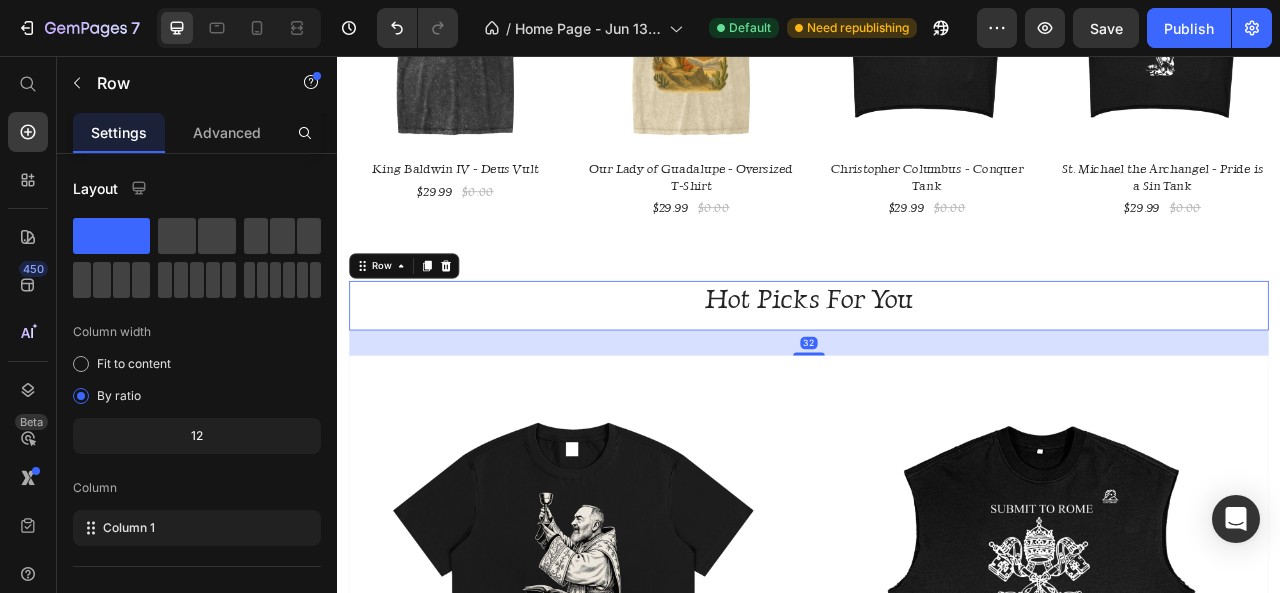 click at bounding box center [637, 722] 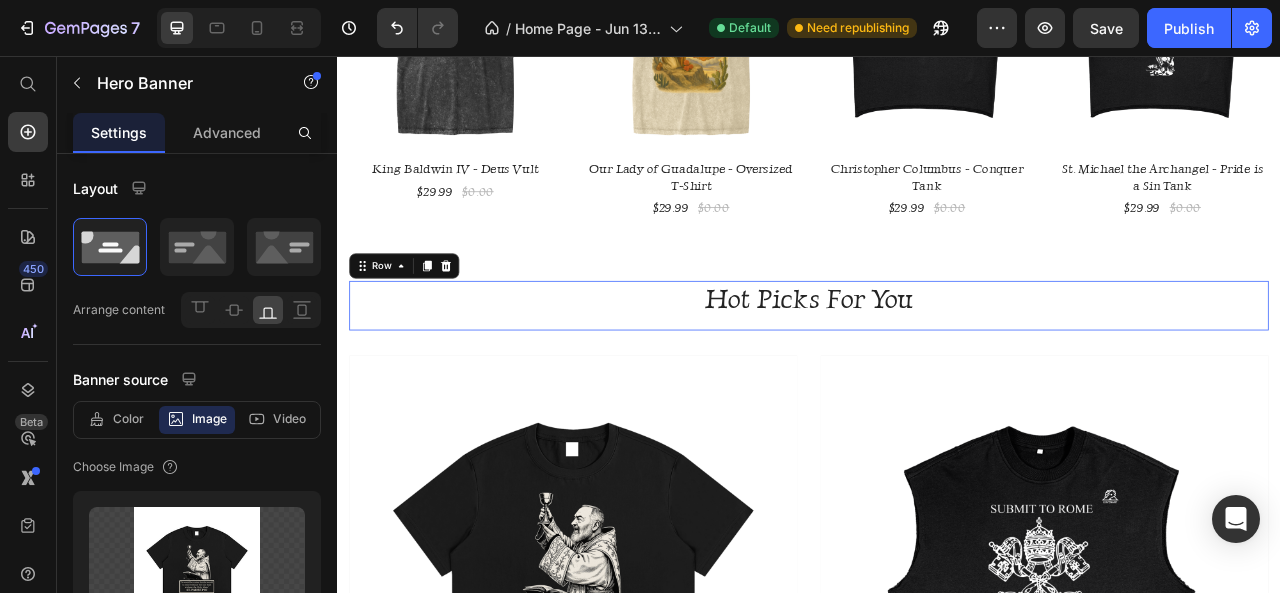 click on "Hot Picks For You Heading" at bounding box center (937, 373) 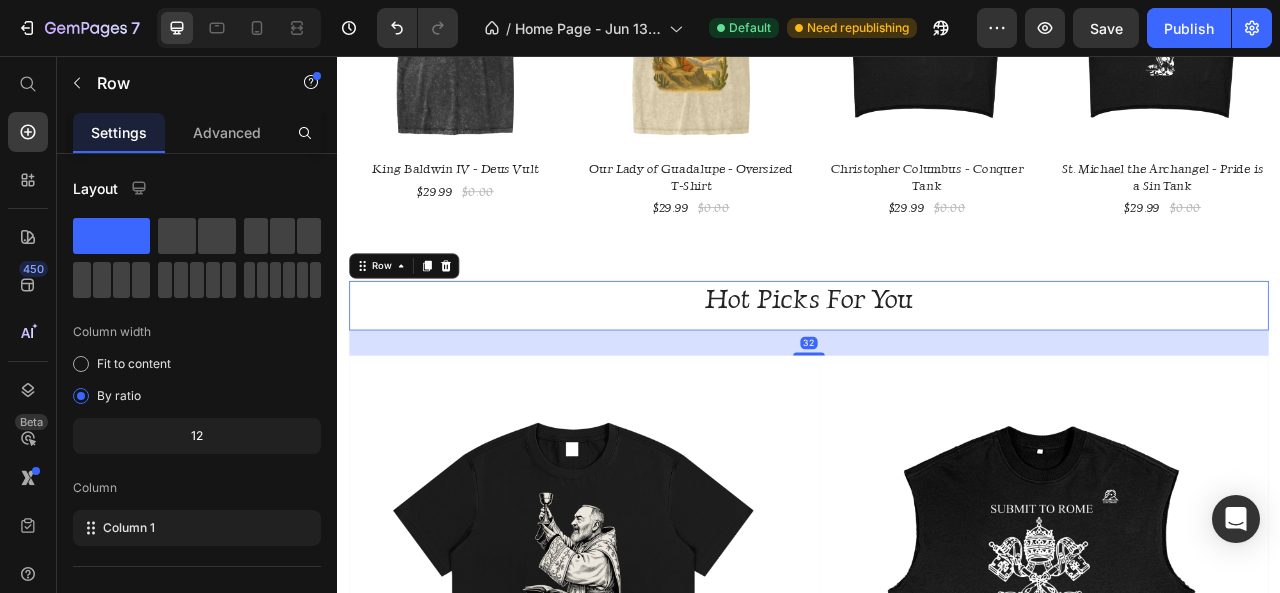click on "32" at bounding box center (937, 421) 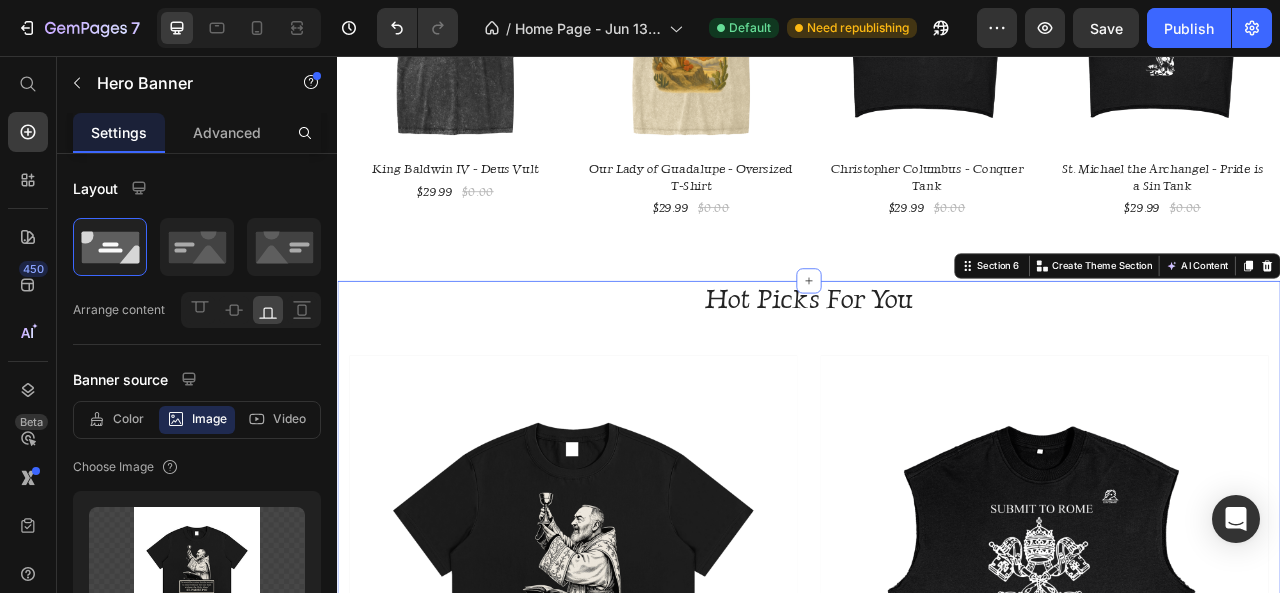 click on "Hot Picks For You Heading Row
Drop element here $0.00 Product Price Row $23.99 Product Price BUY NOW Product Cart Button Product Hero Banner
Drop element here $0.00 Product Price Row $29.99 Product Price BUY NOW Product Cart Button Product Hero Banner Row" at bounding box center (937, 690) 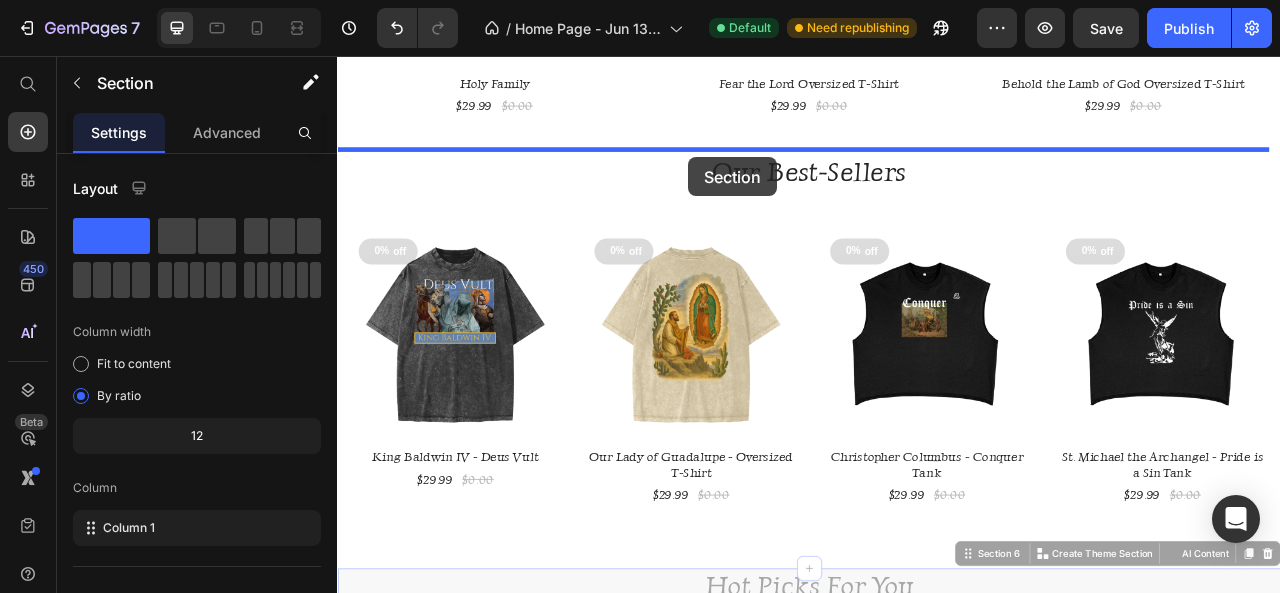 scroll, scrollTop: 2954, scrollLeft: 0, axis: vertical 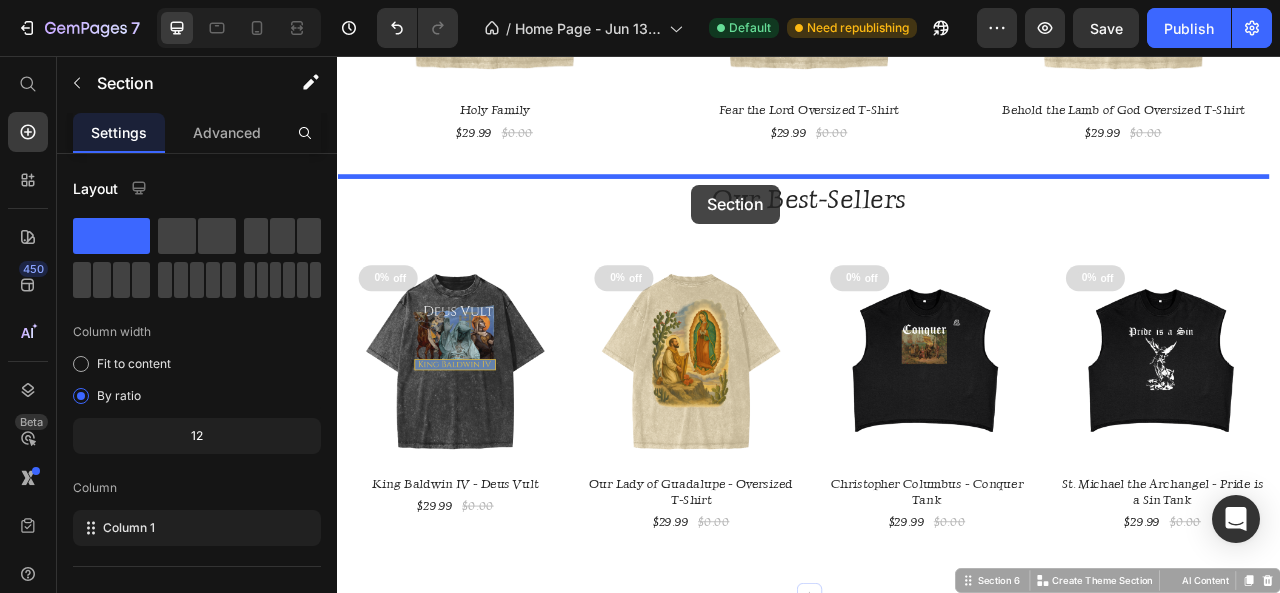 drag, startPoint x: 764, startPoint y: 614, endPoint x: 788, endPoint y: 220, distance: 394.7303 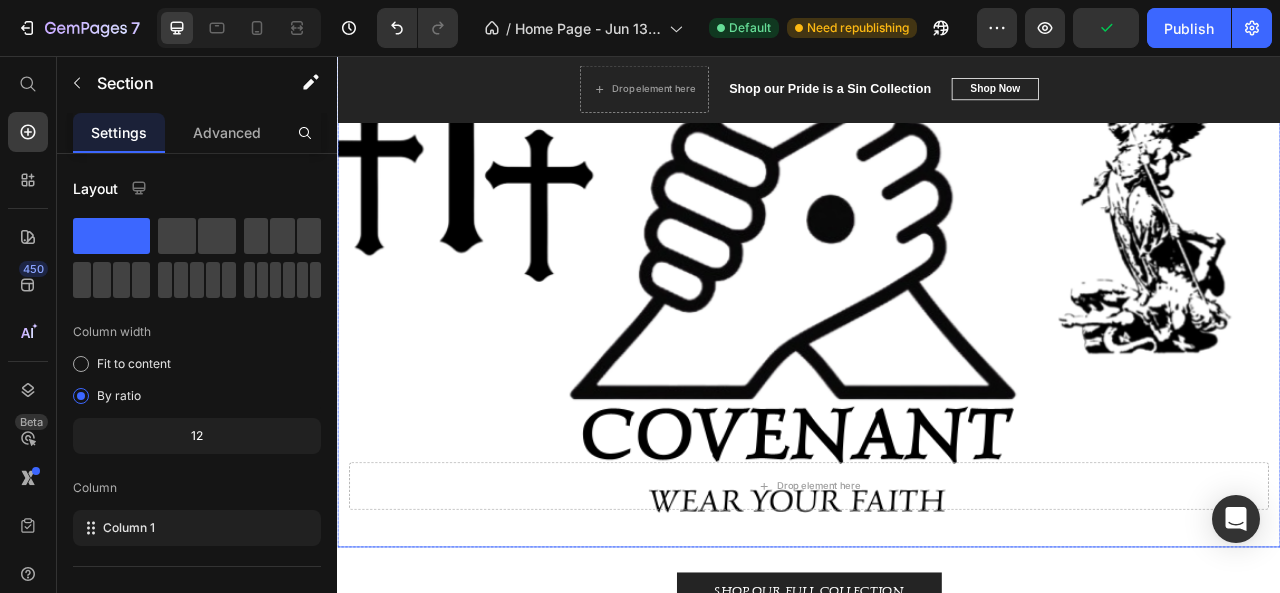 scroll, scrollTop: 200, scrollLeft: 0, axis: vertical 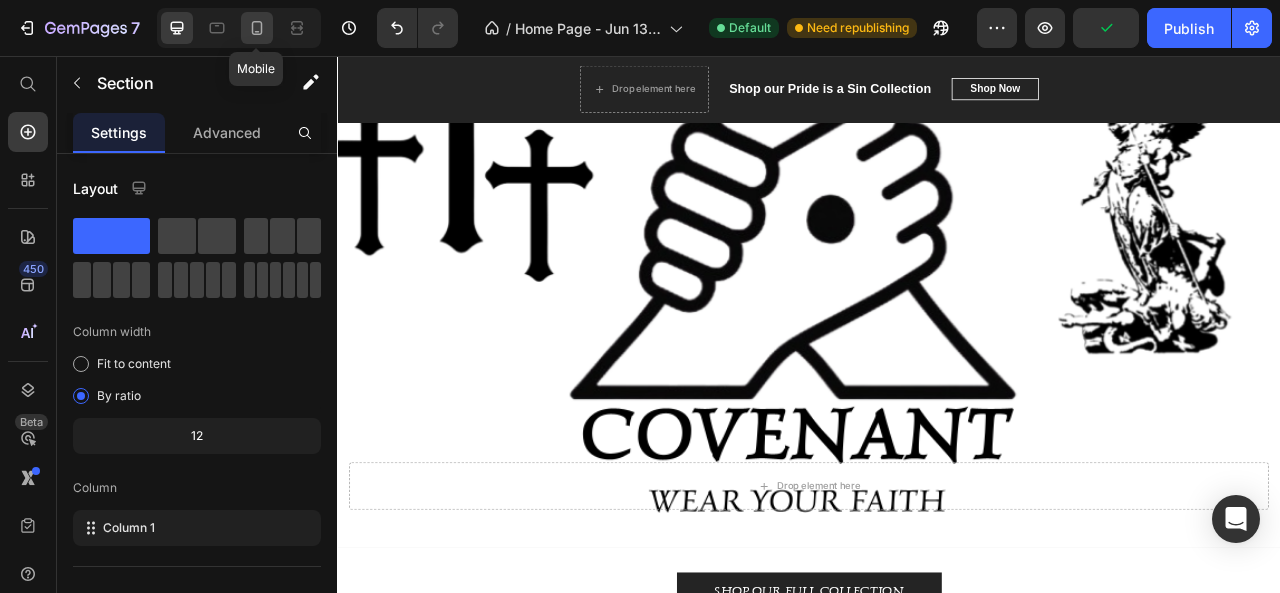 click 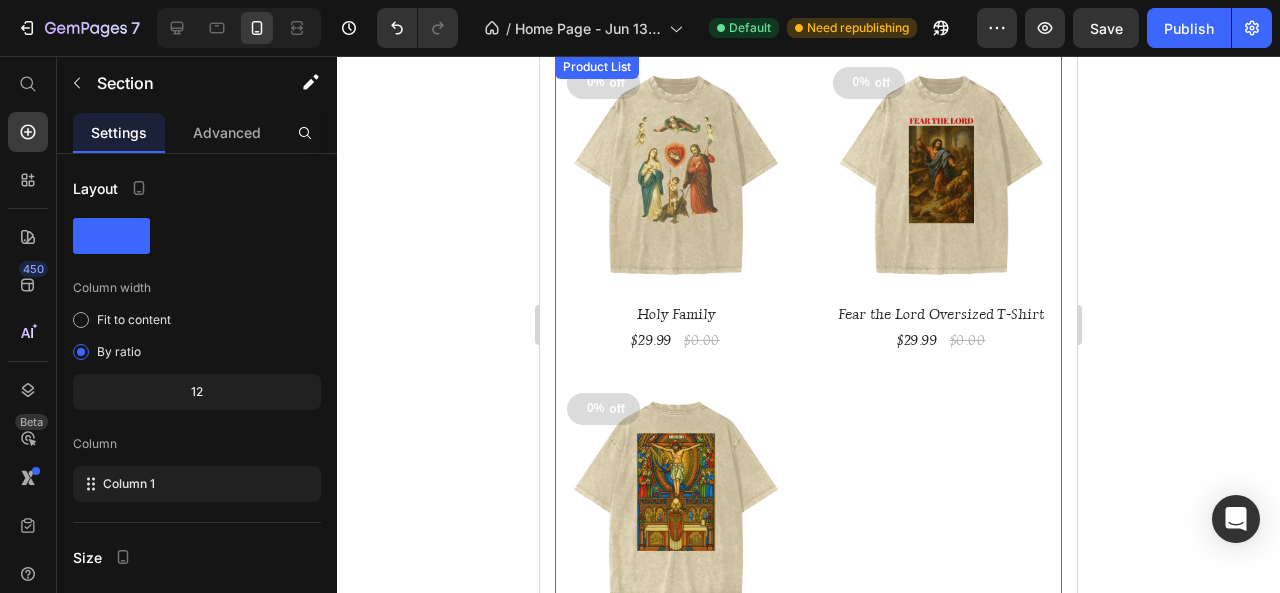 scroll, scrollTop: 2026, scrollLeft: 0, axis: vertical 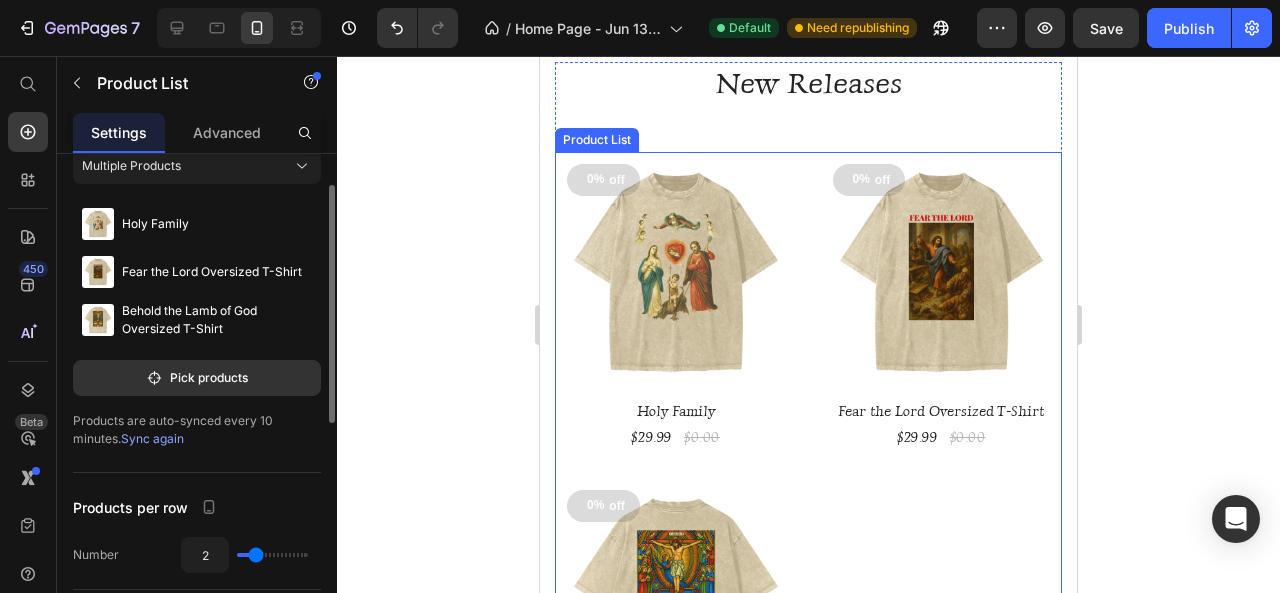 click on "0% off Product Tag Product Images Row Holy Family Product Title $29.99 Product Price $0.00 Product Price Row 0% off Product Tag Product Images Row Fear the Lord Oversized T-Shirt Product Title $29.99 Product Price $0.00 Product Price Row 0% off Product Tag Product Images Row Behold the Lamb of God Oversized T-Shirt Product Title $29.99 Product Price $0.00 Product Price Row" at bounding box center [808, 473] 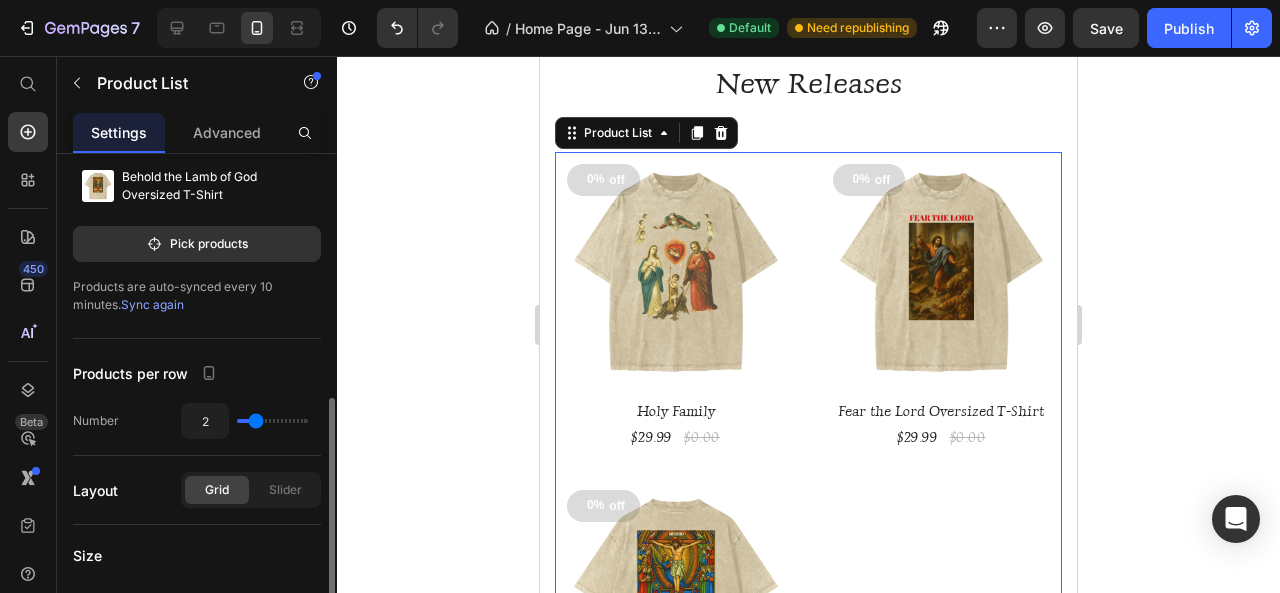 scroll, scrollTop: 300, scrollLeft: 0, axis: vertical 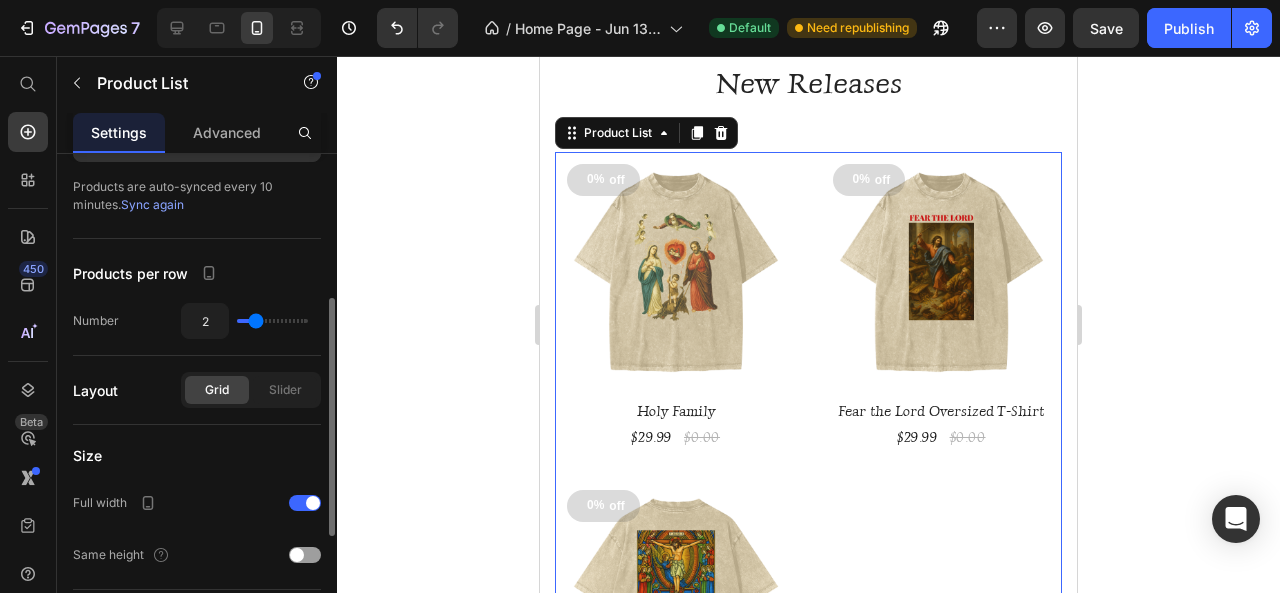 type on "3" 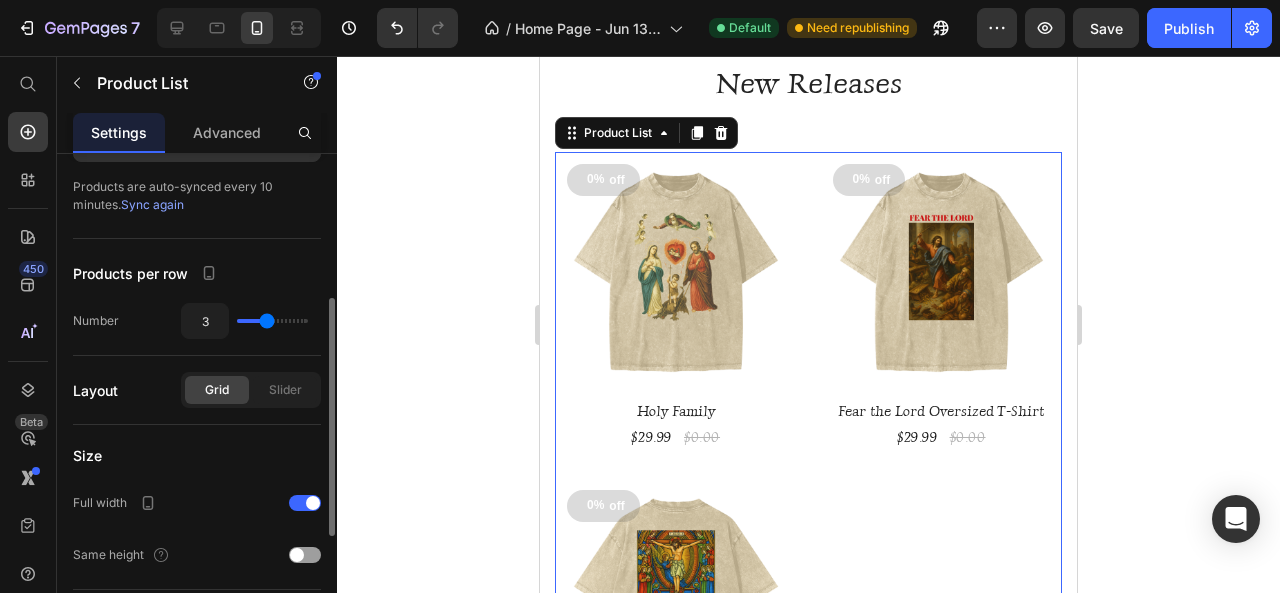 type on "3" 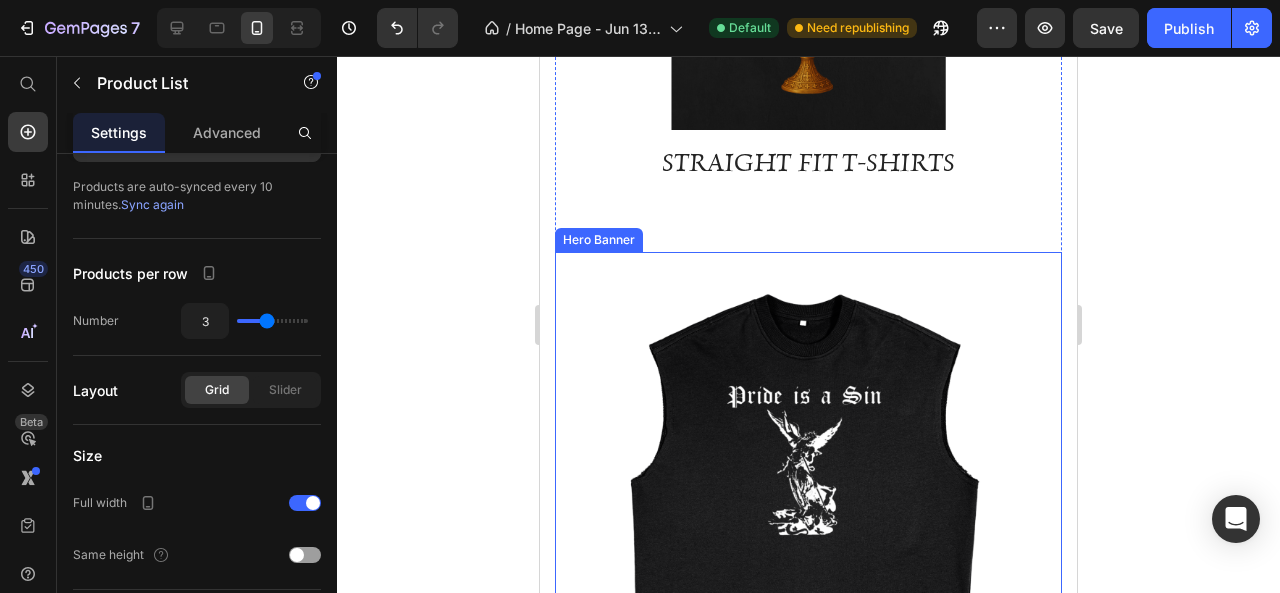 click at bounding box center (808, 468) 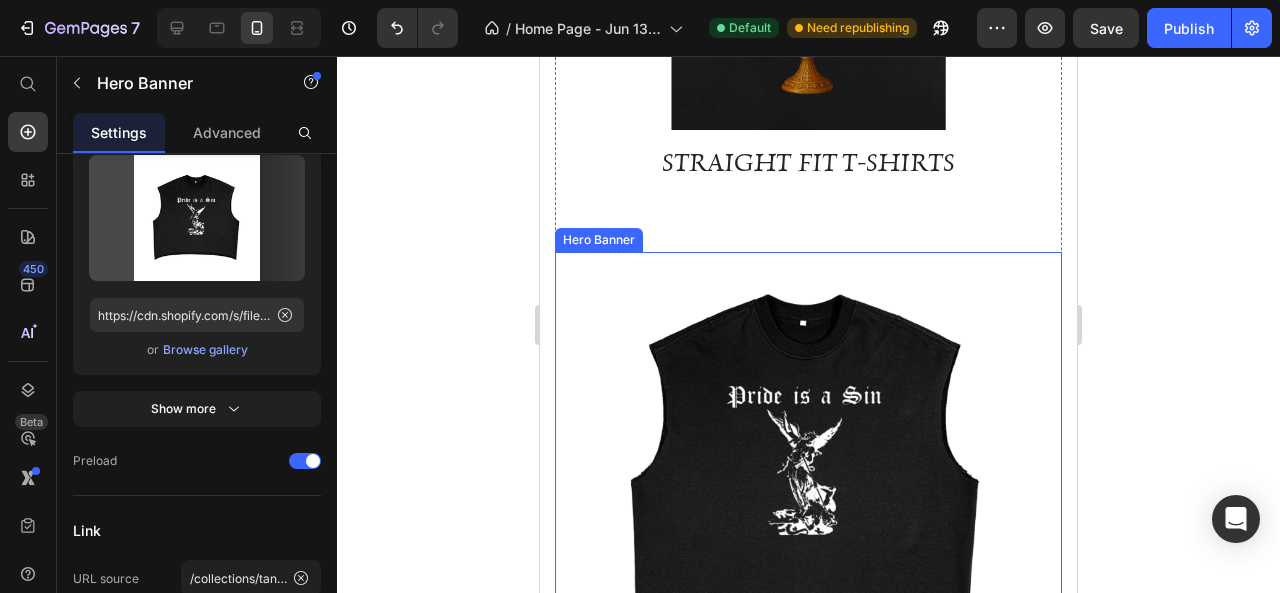 scroll, scrollTop: 1326, scrollLeft: 0, axis: vertical 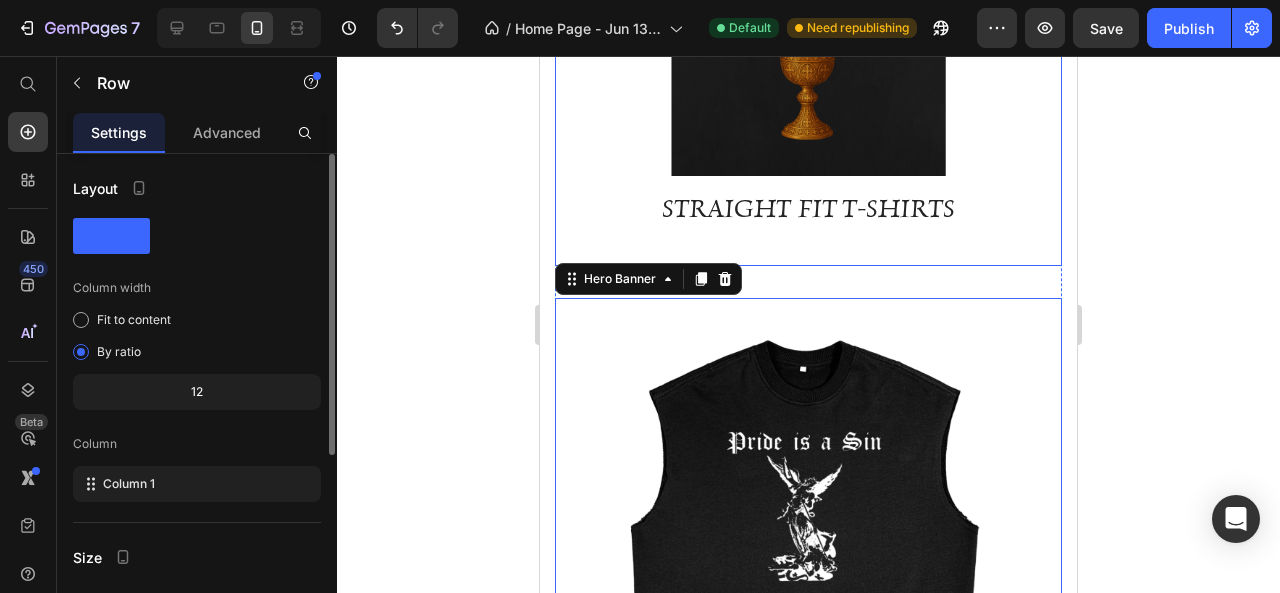 click on "STRAIGHT FIT T-SHIRTS Text block Row Row" at bounding box center (808, 213) 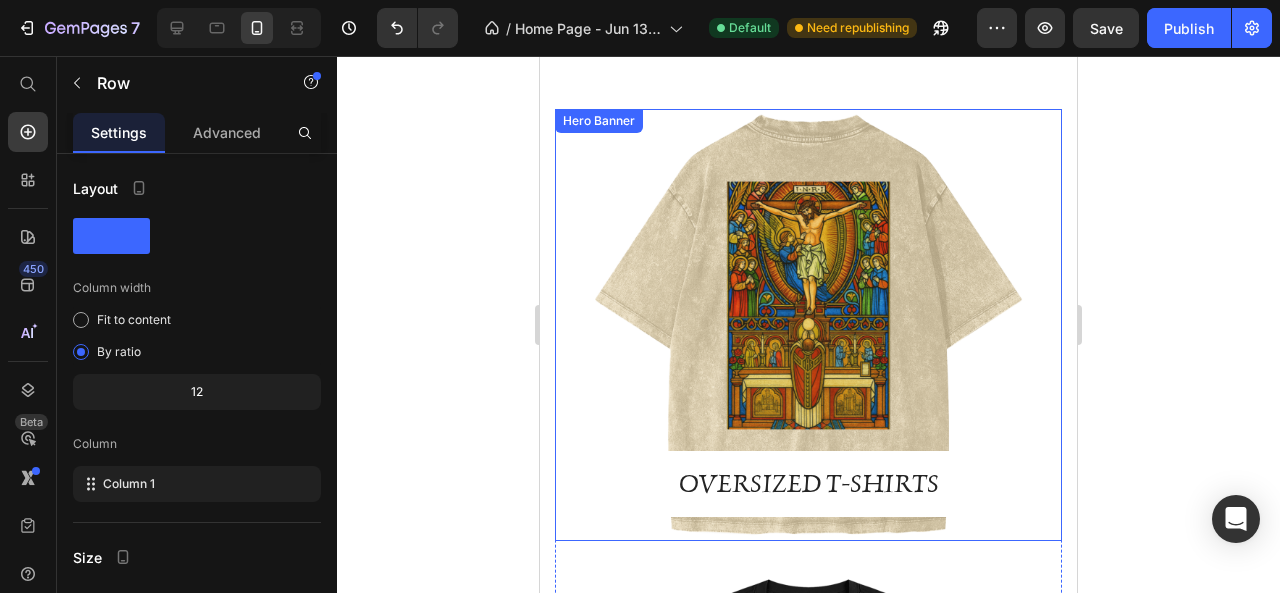 scroll, scrollTop: 326, scrollLeft: 0, axis: vertical 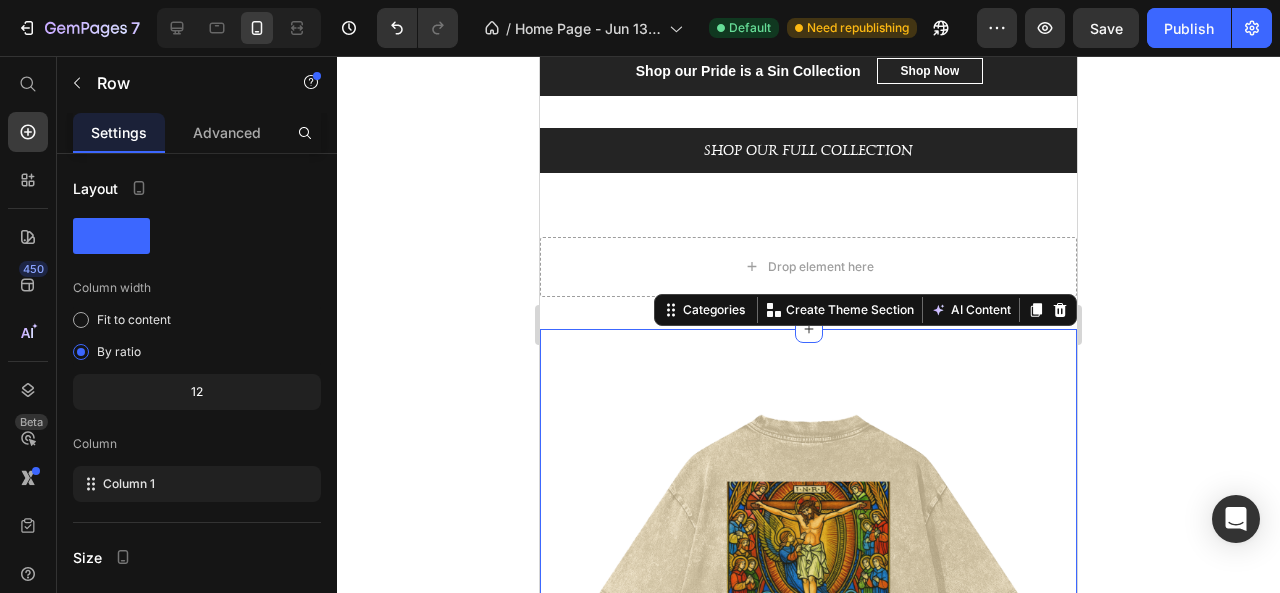 click on "OVERSIZED T-SHIRTS Text block Row Row Hero Banner STRAIGHT FIT T-SHIRTS Text block Row Row Hero Banner TANKS Text block Row Row Hero Banner Row New Releases Heading 0% off Product Tag Product Images Row Holy Family Product Title $29.99 Product Price $0.00 Product Price Row 0% off Product Tag Product Images Row Fear the Lord Oversized T-Shirt Product Title $29.99 Product Price $0.00 Product Price Row 0% off Product Tag Product Images Row Behold the Lamb of God Oversized T-Shirt Product Title $29.99 Product Price $0.00 Product Price Row Product List Row Categories   You can create reusable sections Create Theme Section AI Content Write with GemAI What would you like to describe here? Tone and Voice Persuasive Product Holy Family Show more Generate" at bounding box center (808, 1231) 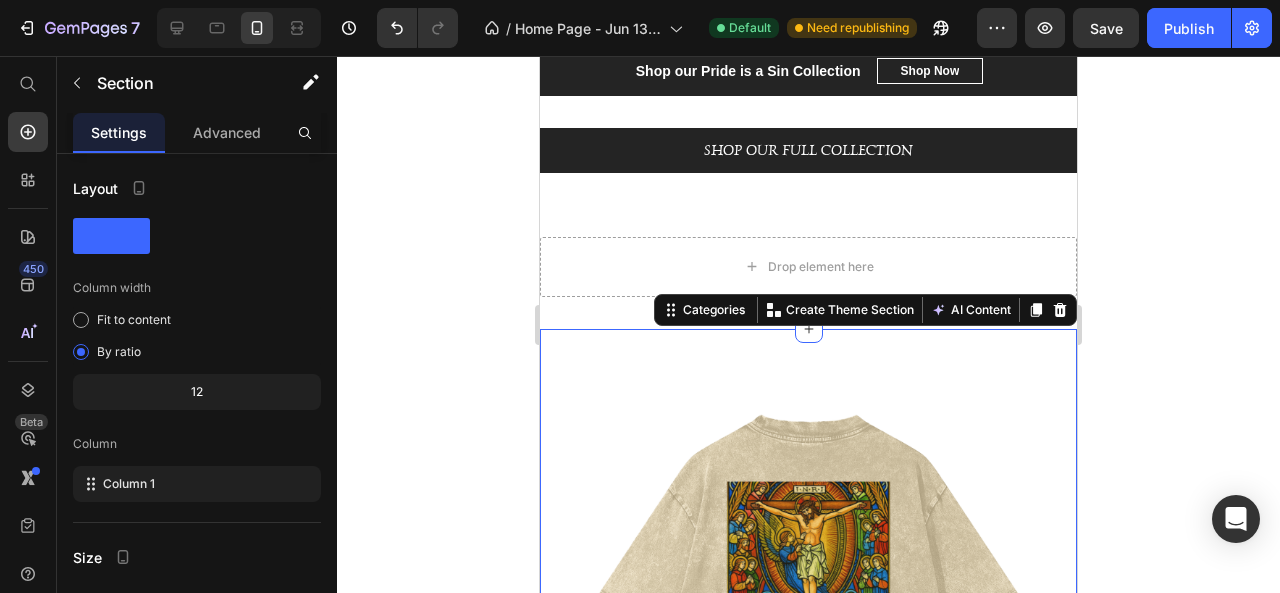 click on "OVERSIZED T-SHIRTS Text block Row Row Hero Banner STRAIGHT FIT T-SHIRTS Text block Row Row Hero Banner TANKS Text block Row Row Hero Banner Row New Releases Heading 0% off Product Tag Product Images Row Holy Family Product Title $29.99 Product Price $0.00 Product Price Row 0% off Product Tag Product Images Row Fear the Lord Oversized T-Shirt Product Title $29.99 Product Price $0.00 Product Price Row 0% off Product Tag Product Images Row Behold the Lamb of God Oversized T-Shirt Product Title $29.99 Product Price $0.00 Product Price Row Product List Row Categories   You can create reusable sections Create Theme Section AI Content Write with GemAI What would you like to describe here? Tone and Voice Persuasive Product Holy Family Show more Generate" at bounding box center (808, 1231) 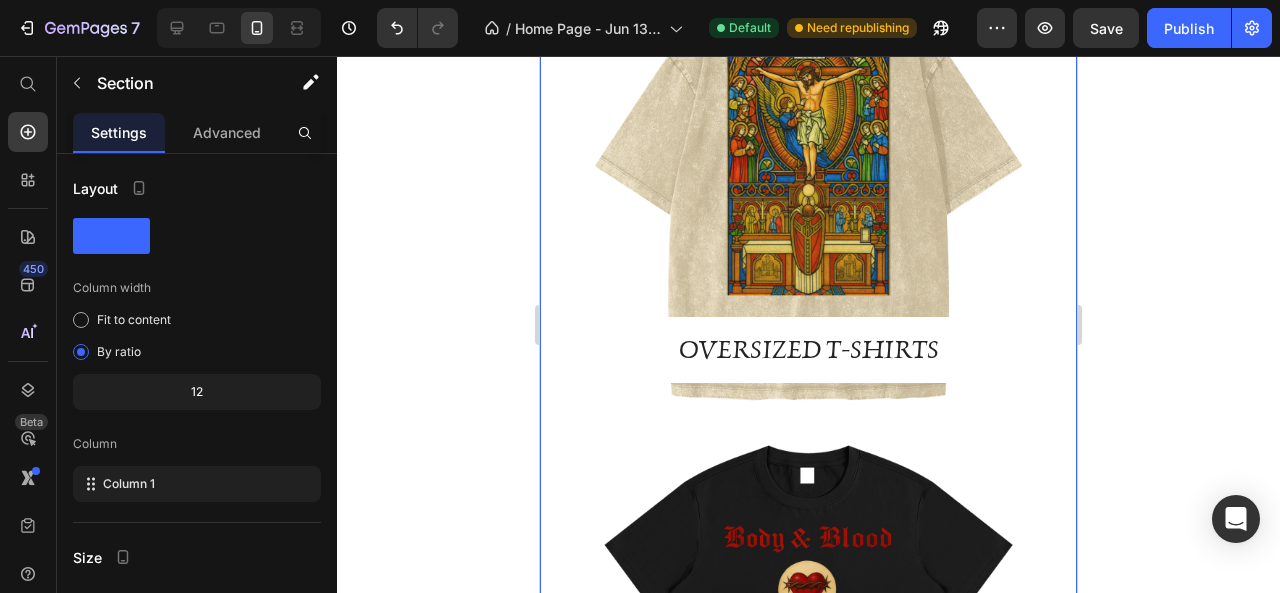 scroll, scrollTop: 826, scrollLeft: 0, axis: vertical 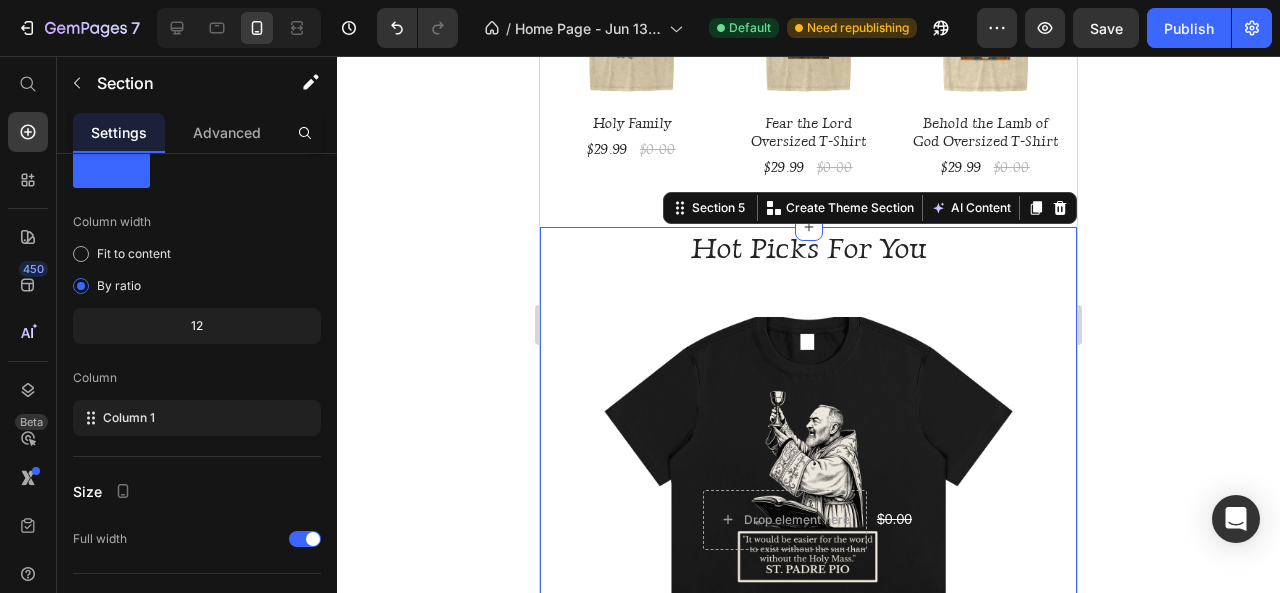 click on "Hot Picks For You Heading Row
Drop element here $0.00 Product Price Row $23.99 Product Price BUY NOW Product Cart Button Product Hero Banner
Drop element here $0.00 Product Price Row $29.99 Product Price BUY NOW Product Cart Button Product Hero Banner Row Section 5   You can create reusable sections Create Theme Section AI Content Write with GemAI What would you like to describe here? Tone and Voice Persuasive Product Show more Generate" at bounding box center [808, 673] 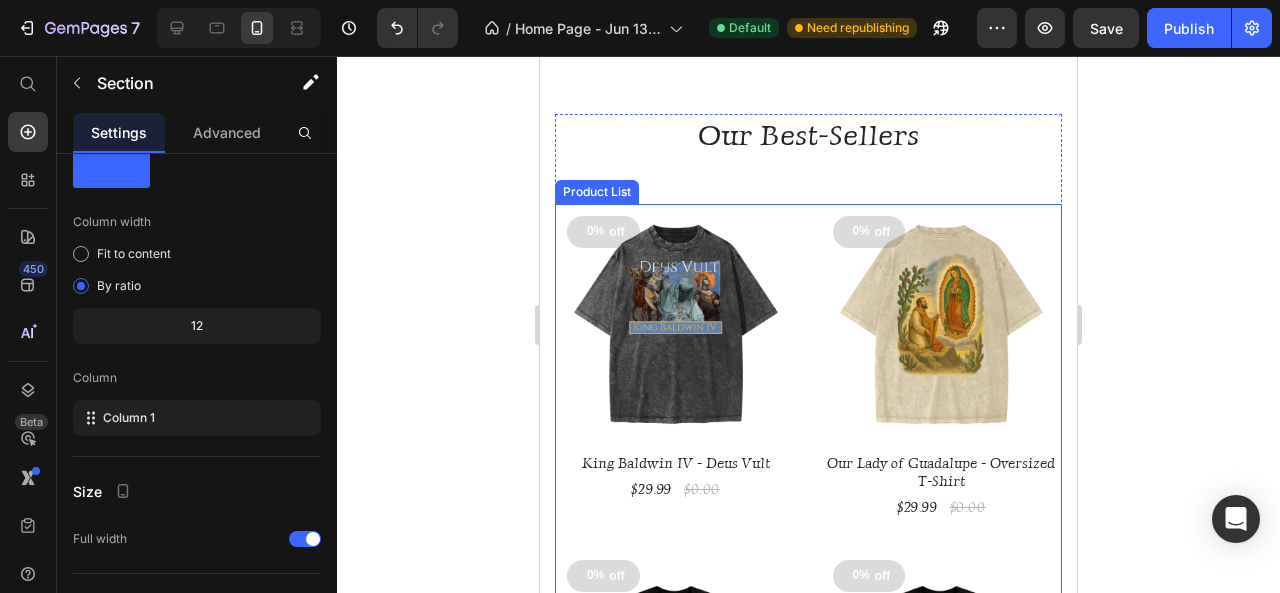 scroll, scrollTop: 3026, scrollLeft: 0, axis: vertical 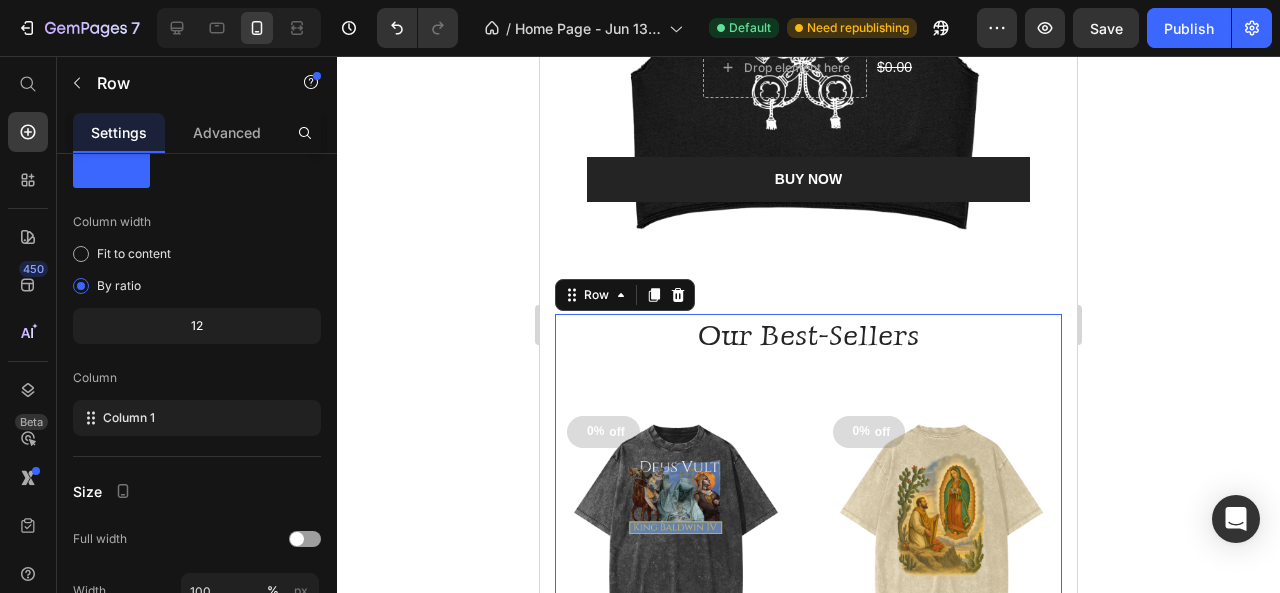 click on "Our Best-Sellers Heading 0% off Product Tag Product Images Row King Baldwin IV - Deus Vult Product Title $29.99 Product Price $0.00 Product Price Row 0% off Product Tag Product Images Row Our Lady of Guadalupe - Oversized T-Shirt Product Title $29.99 Product Price $0.00 Product Price Row 0% off Product Tag Product Images Row Christopher Columbus - Conquer Tank Product Title $29.99 Product Price $0.00 Product Price Row 0% off Product Tag Product Images Row St. Michael the Archangel - Pride is a Sin Tank Product Title $29.99 Product Price $0.00 Product Price Row Product List" at bounding box center (808, 689) 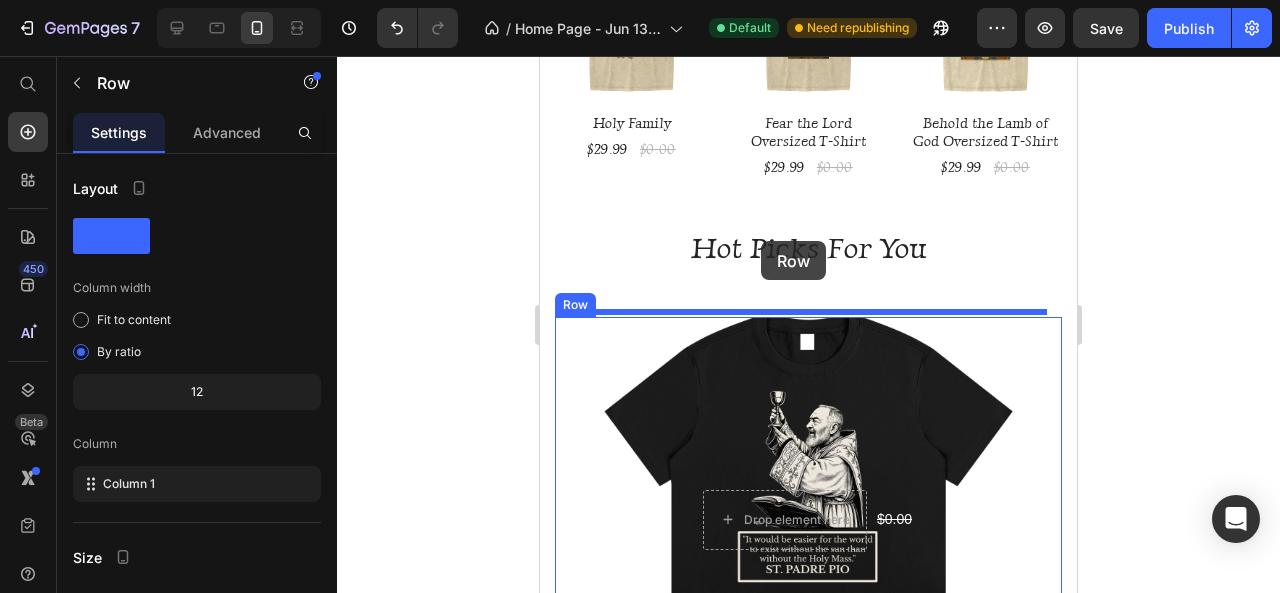 scroll, scrollTop: 2139, scrollLeft: 0, axis: vertical 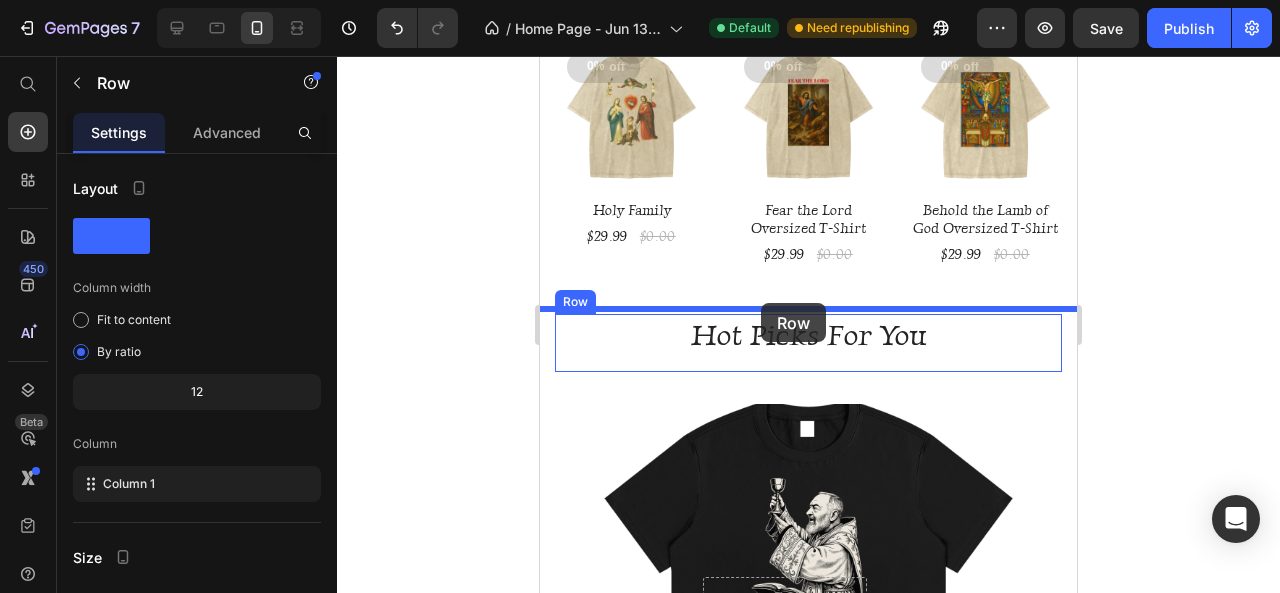 drag, startPoint x: 764, startPoint y: 375, endPoint x: 761, endPoint y: 303, distance: 72.06247 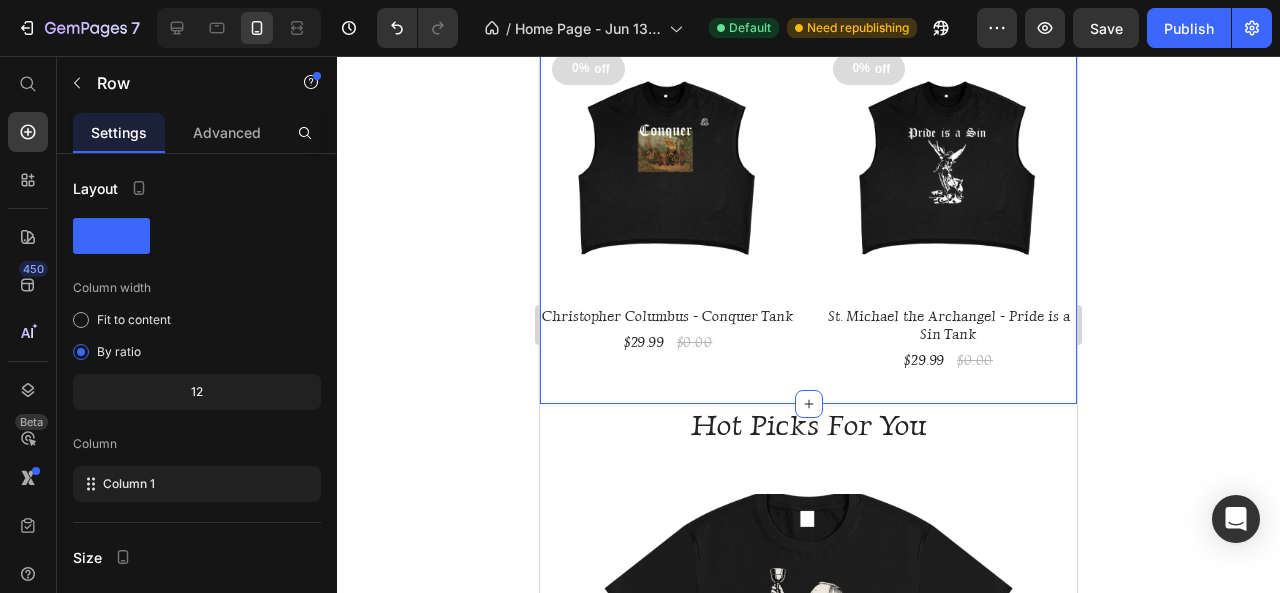 scroll, scrollTop: 2939, scrollLeft: 0, axis: vertical 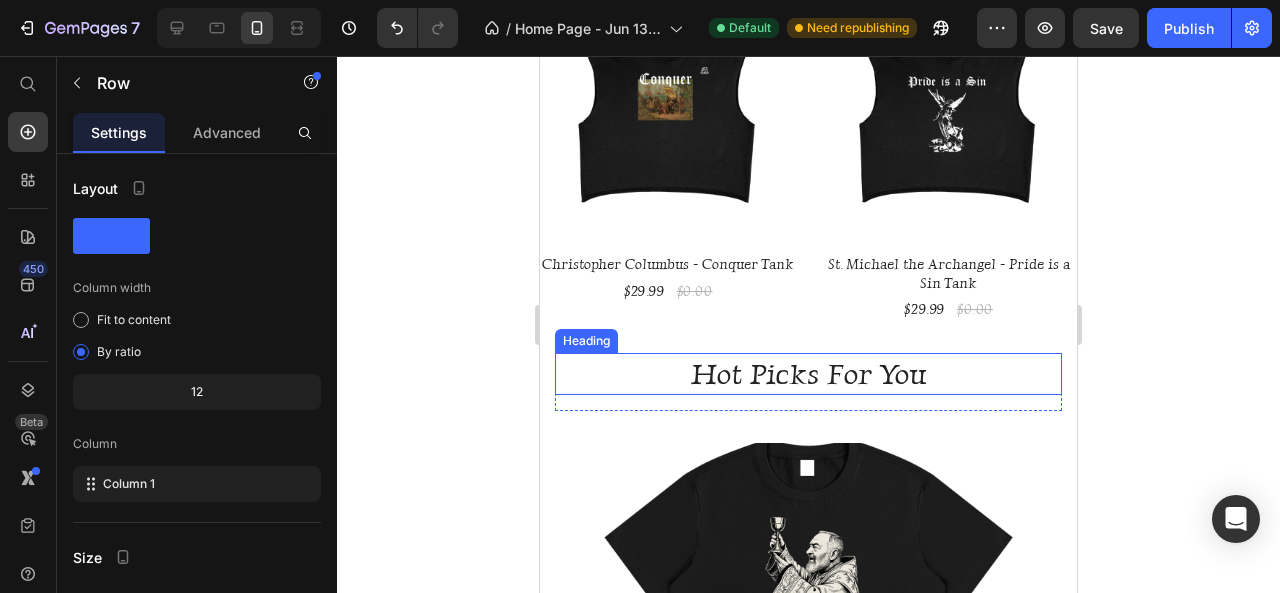 click on "Hot Picks For You" at bounding box center (808, 374) 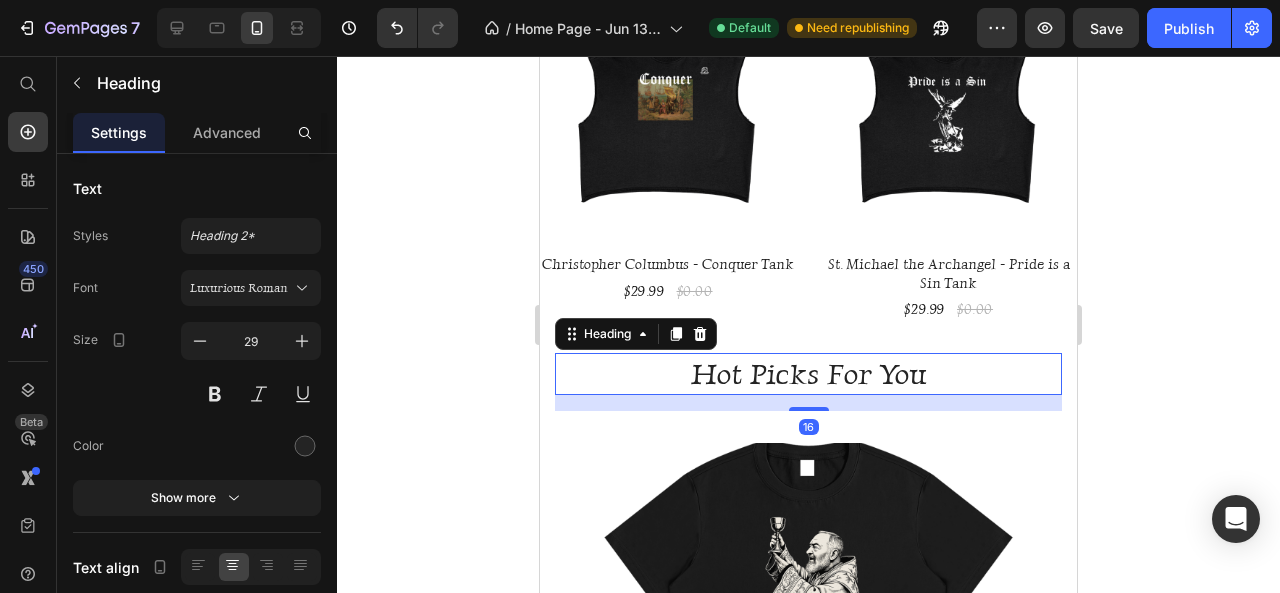 click 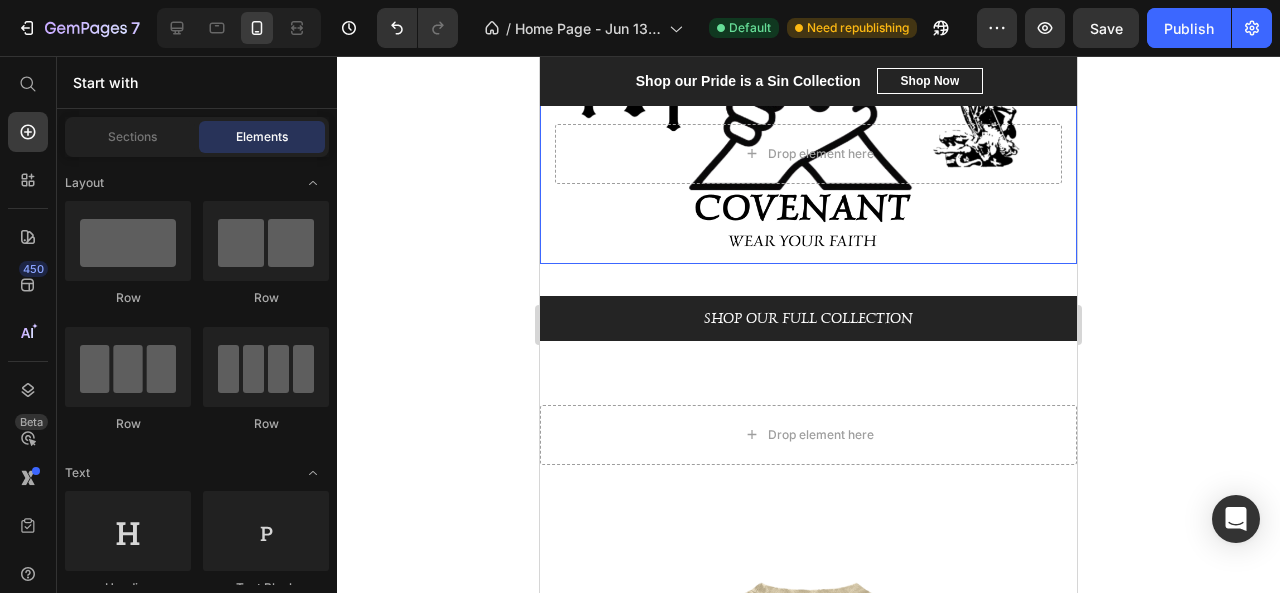 scroll, scrollTop: 300, scrollLeft: 0, axis: vertical 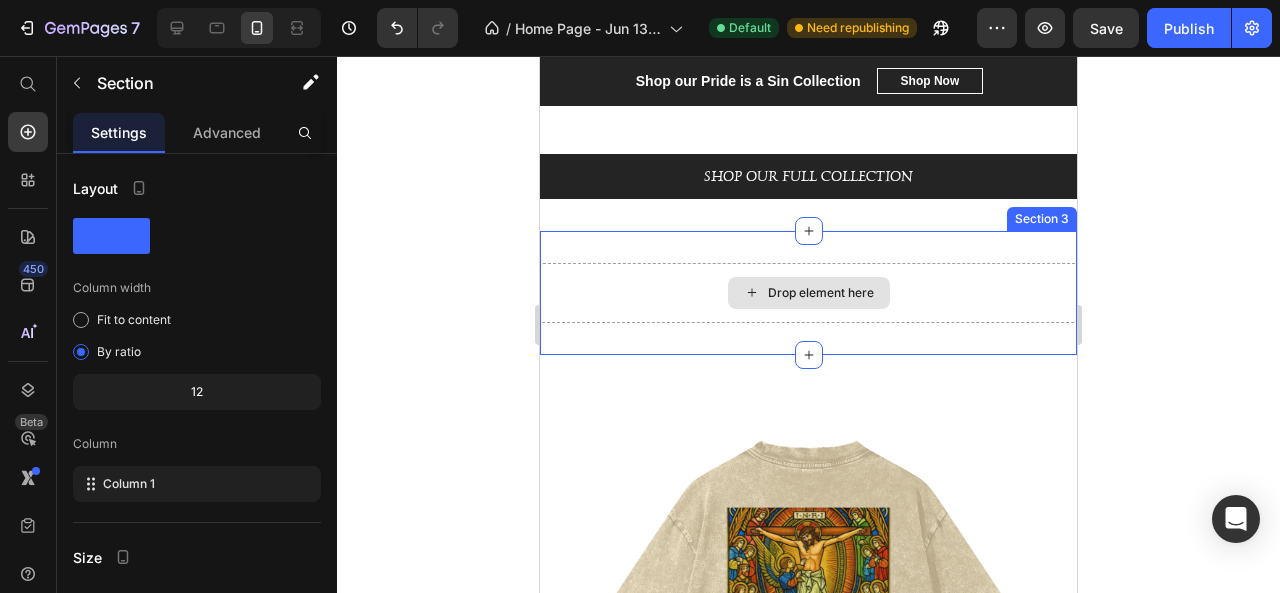 click on "Drop element here" at bounding box center [808, 293] 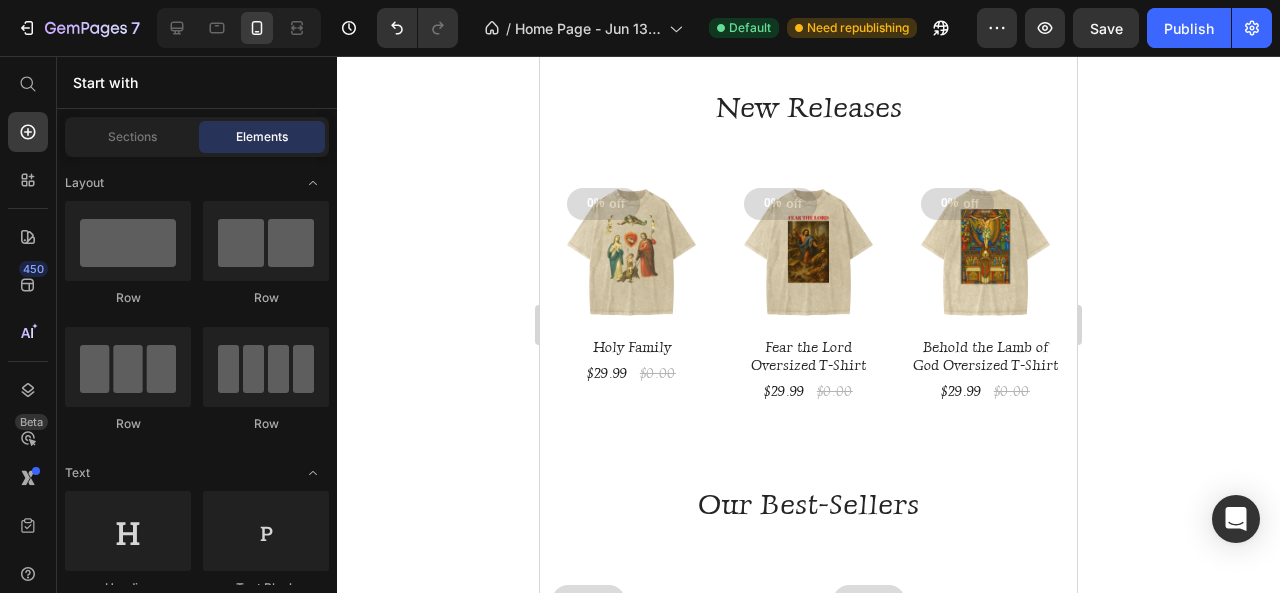 scroll, scrollTop: 1900, scrollLeft: 0, axis: vertical 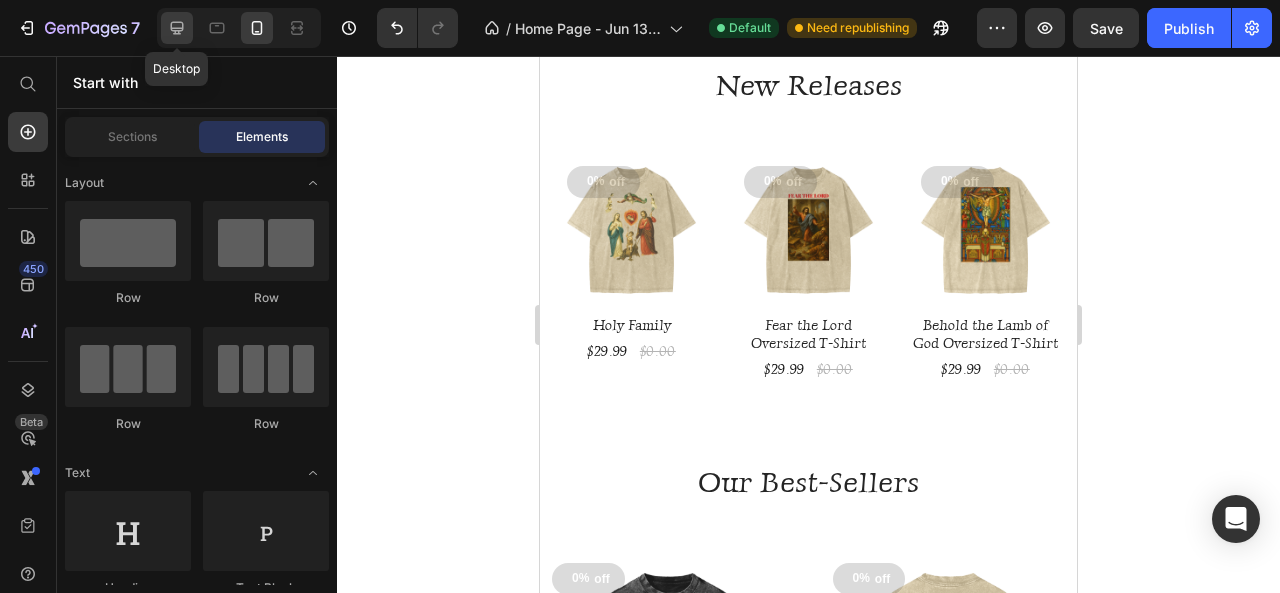 click 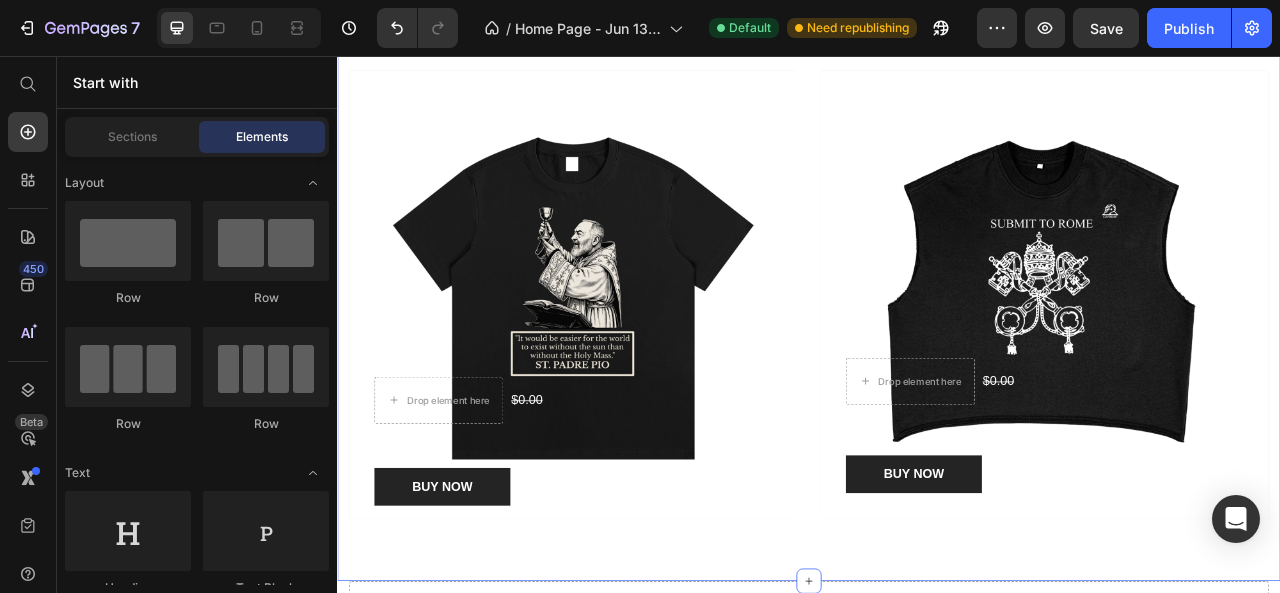 scroll, scrollTop: 3000, scrollLeft: 0, axis: vertical 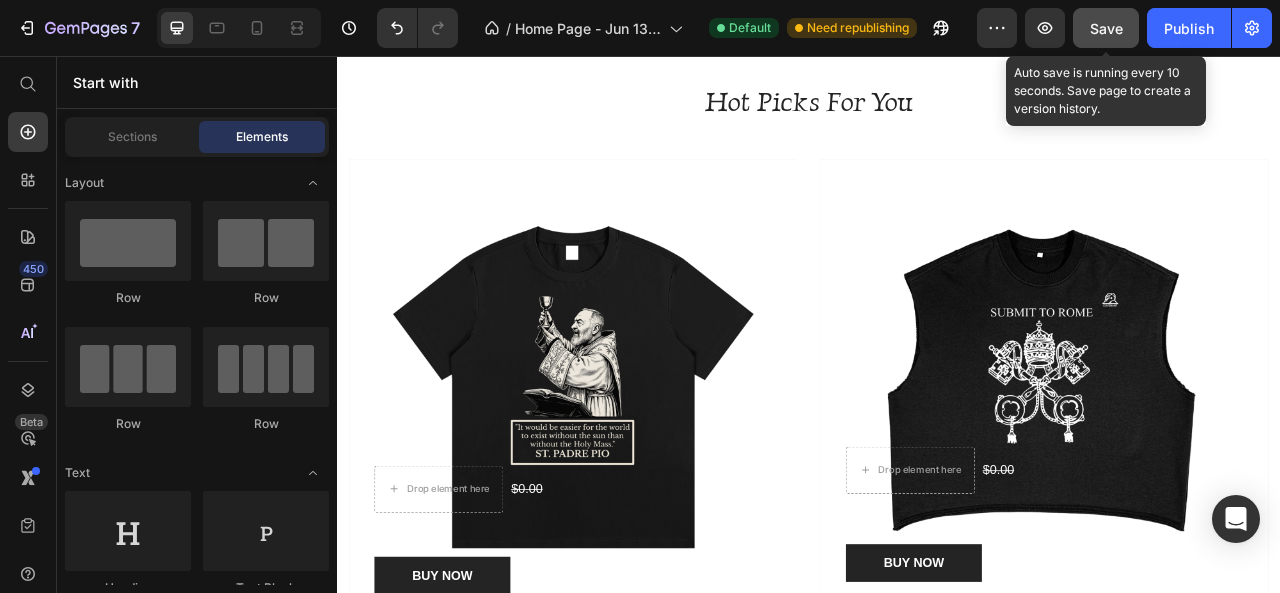 click on "Save" at bounding box center [1106, 28] 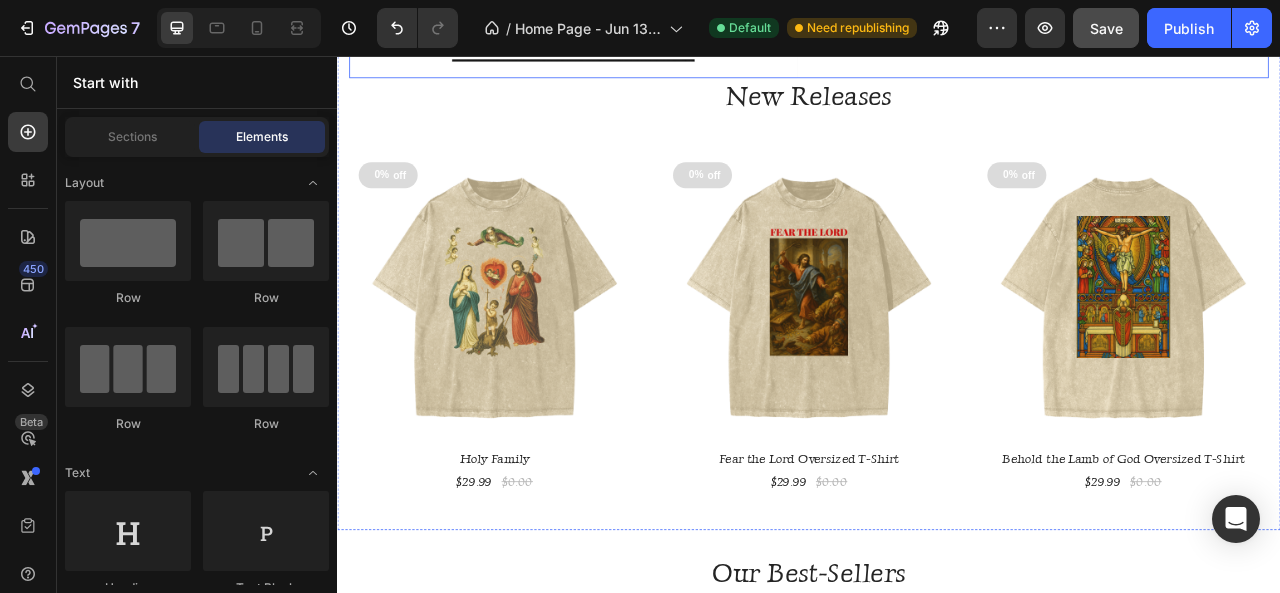 scroll, scrollTop: 2000, scrollLeft: 0, axis: vertical 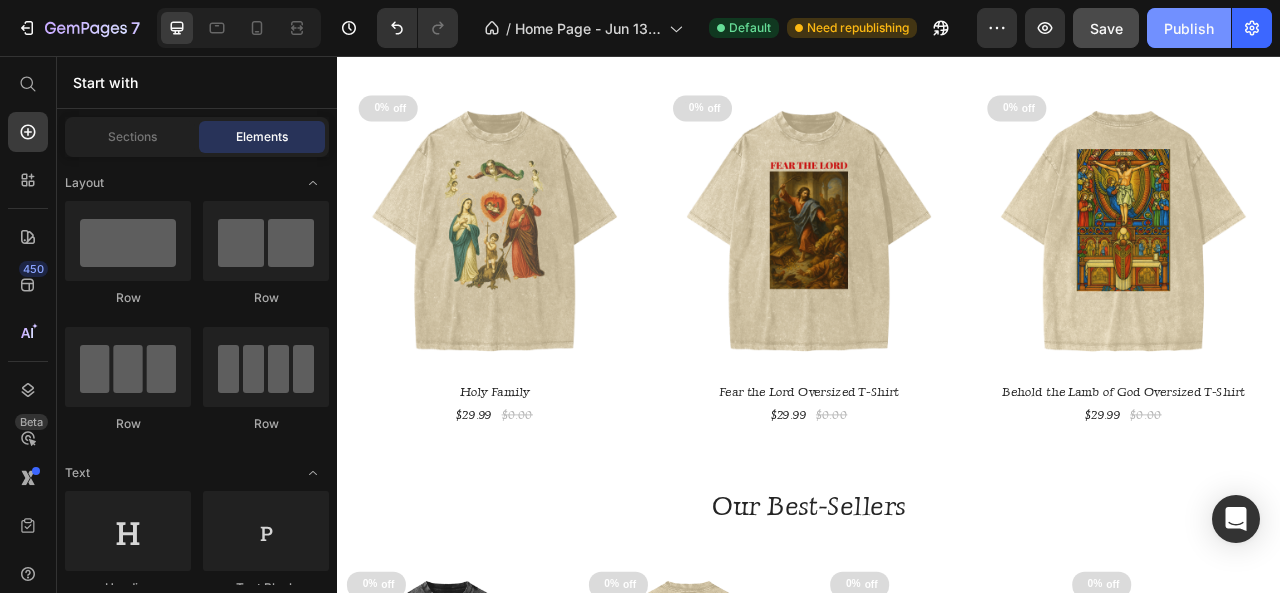 click on "Publish" at bounding box center [1189, 28] 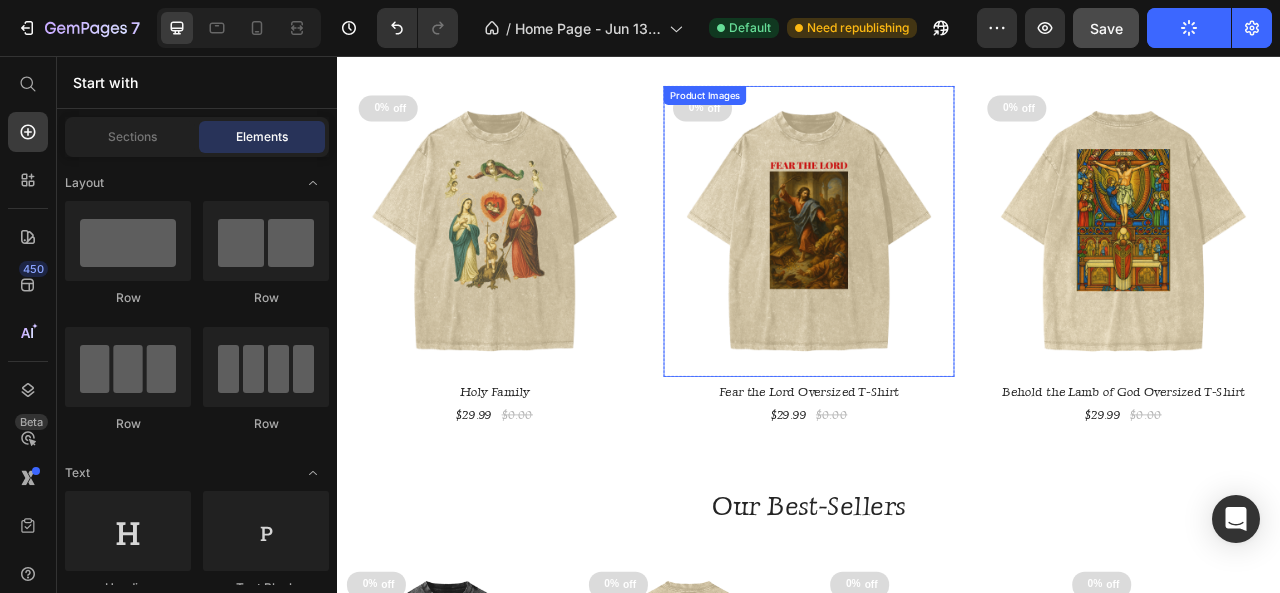 scroll, scrollTop: 1900, scrollLeft: 0, axis: vertical 